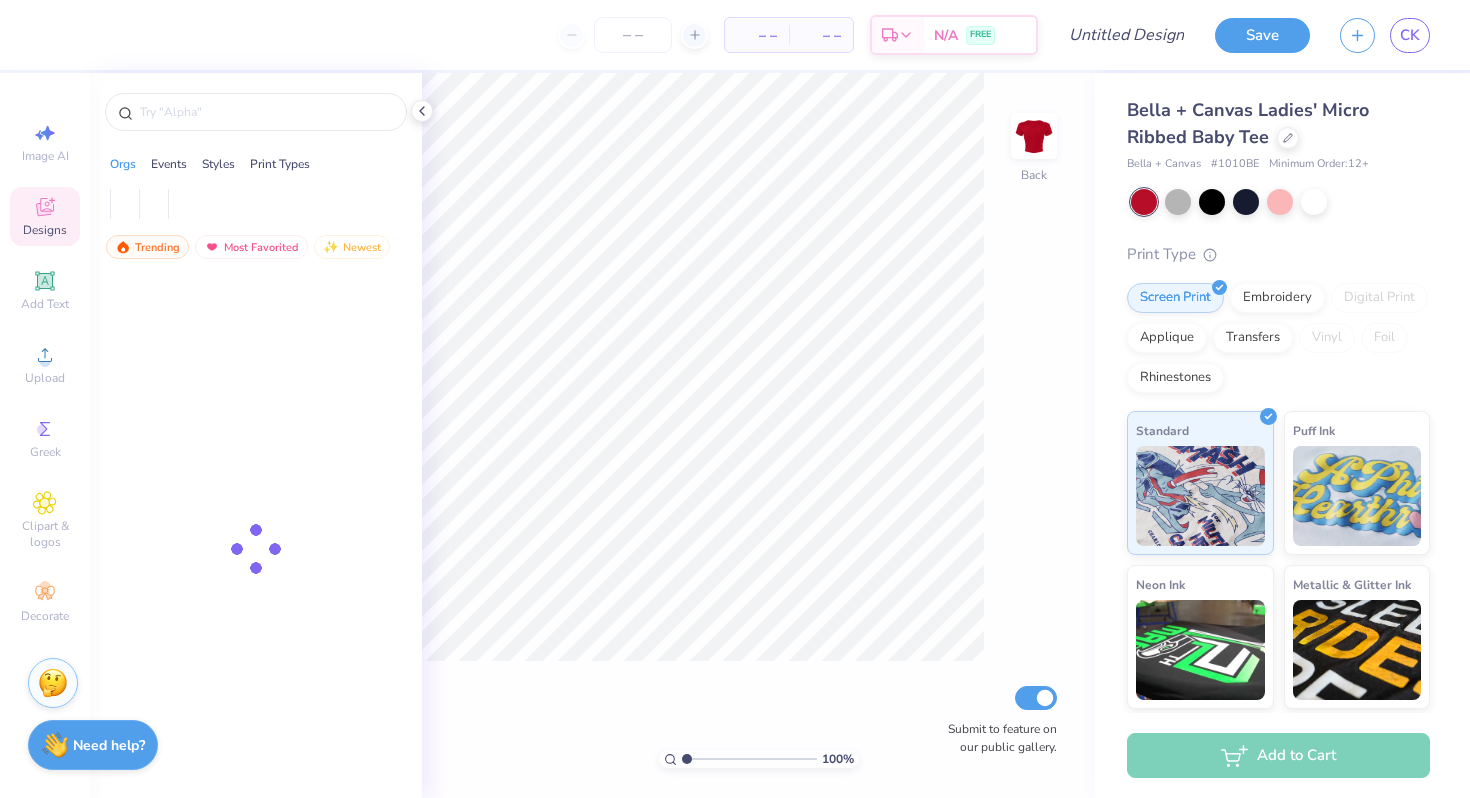 scroll, scrollTop: 0, scrollLeft: 0, axis: both 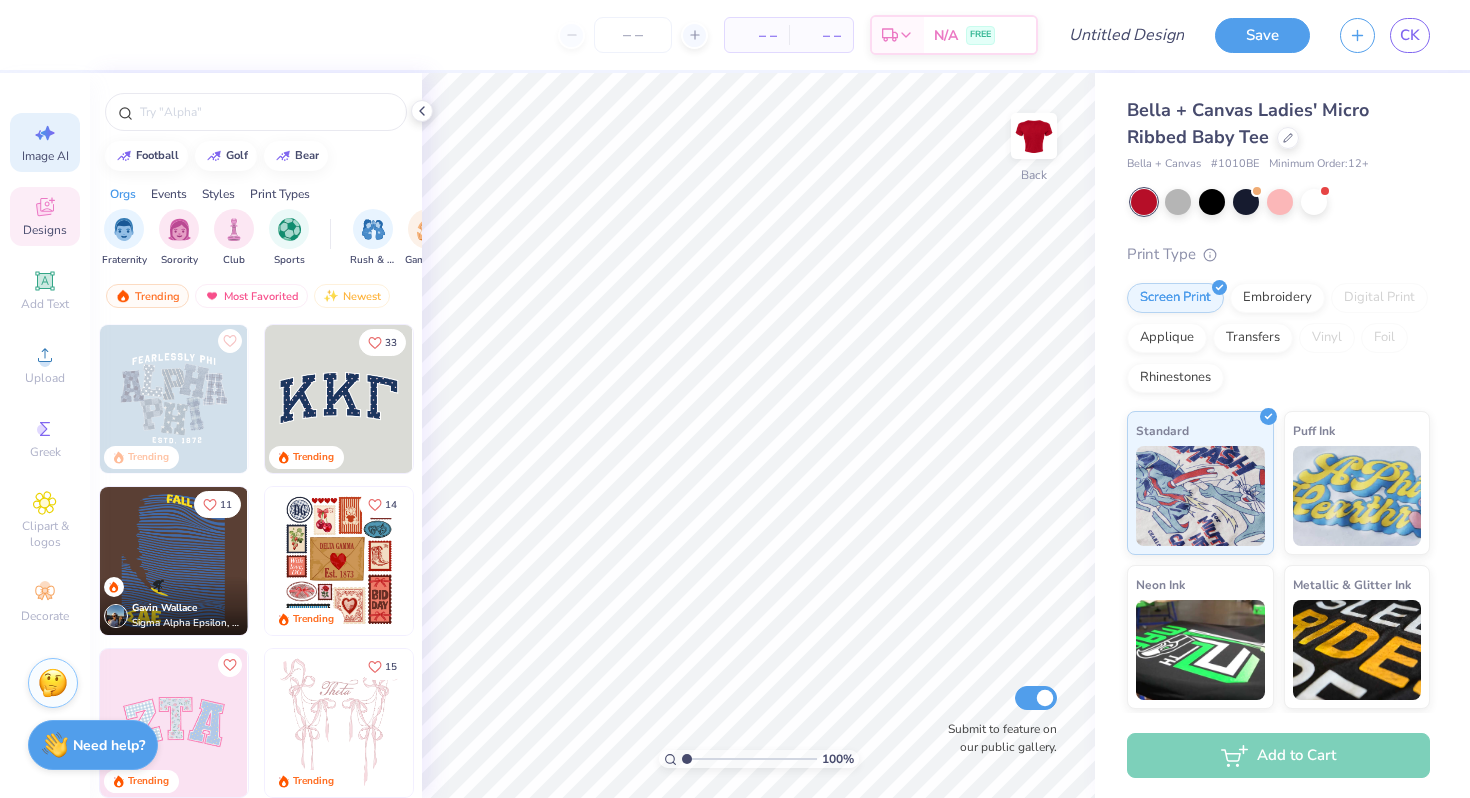 click on "Image AI" at bounding box center [45, 156] 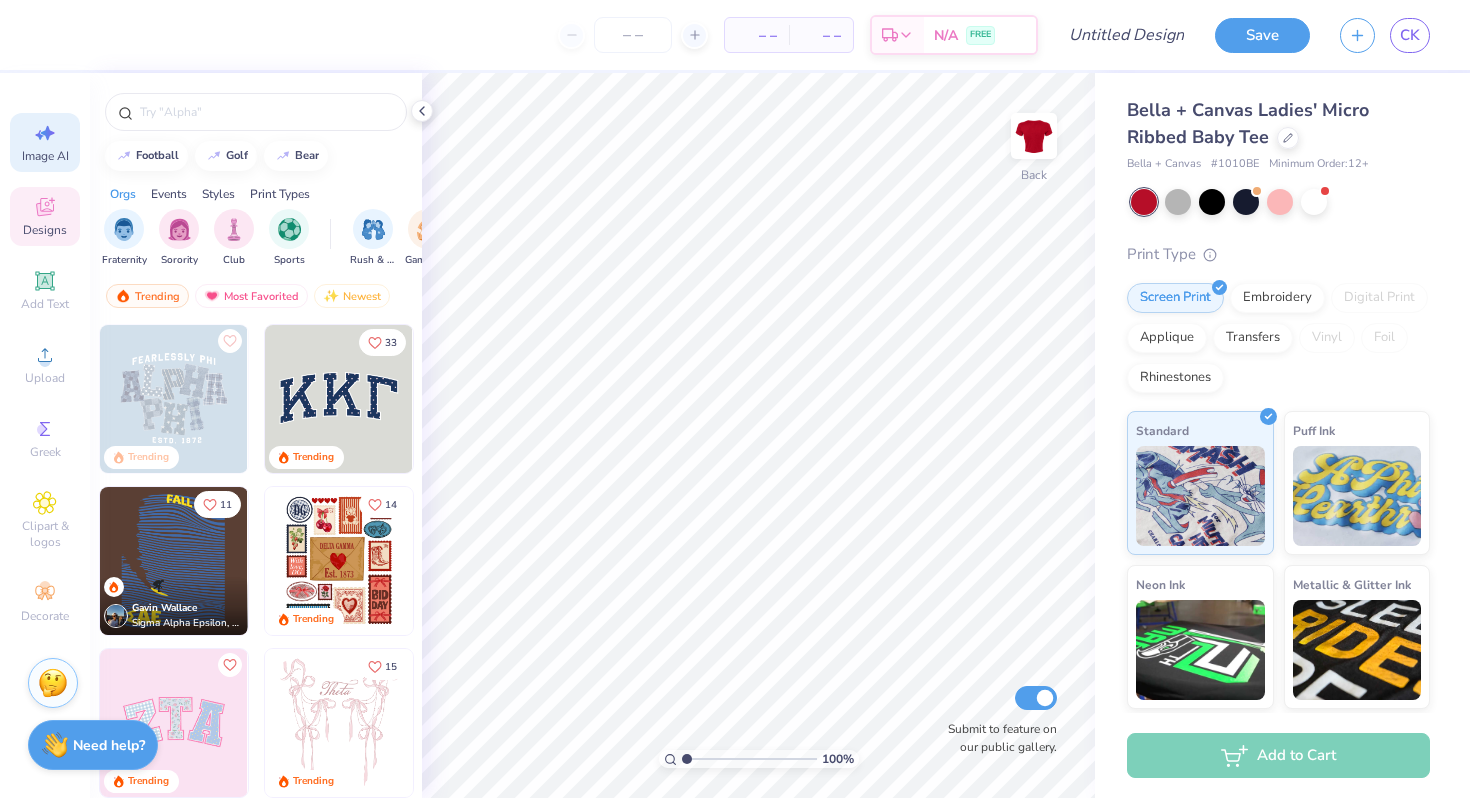select on "4" 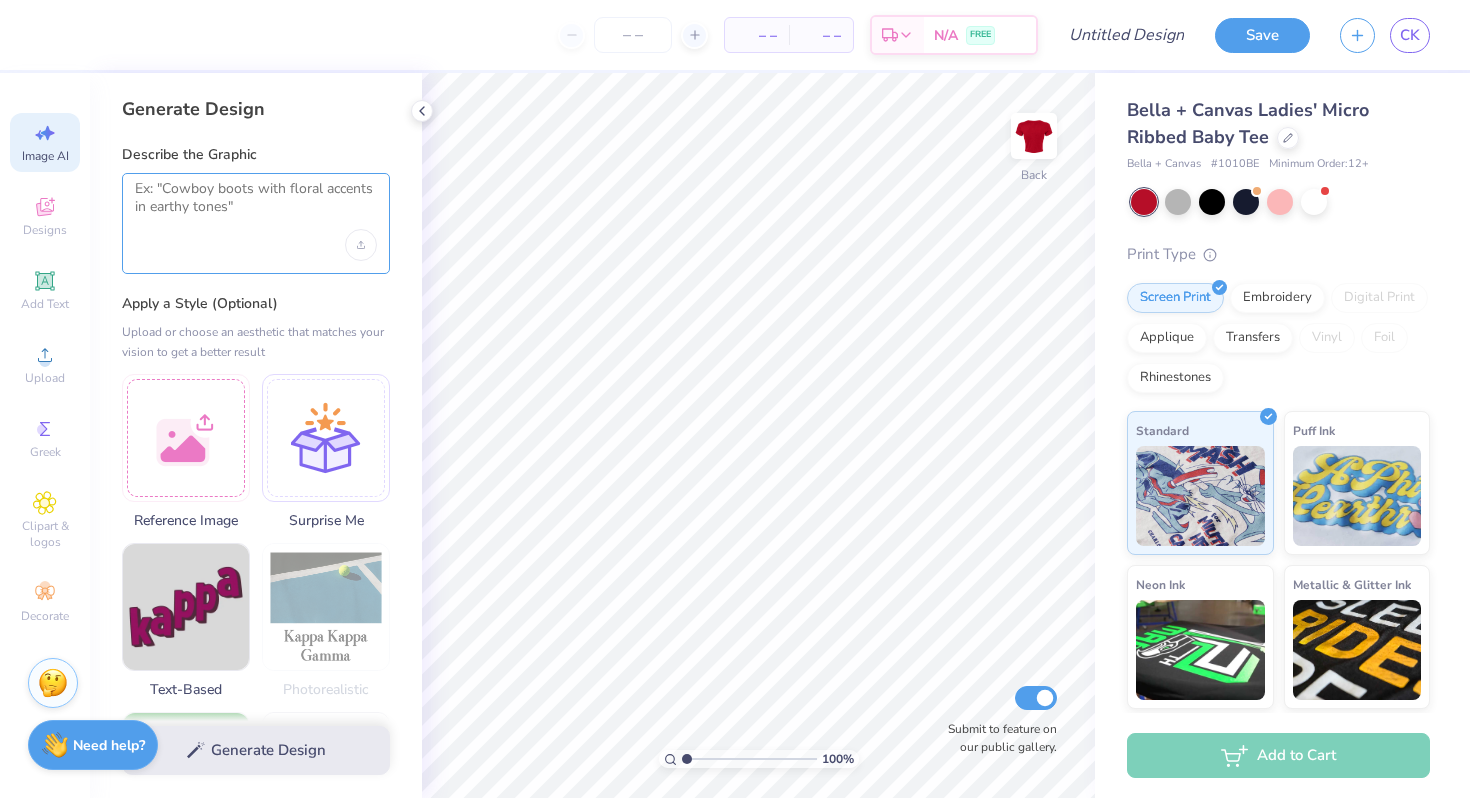 click at bounding box center [256, 205] 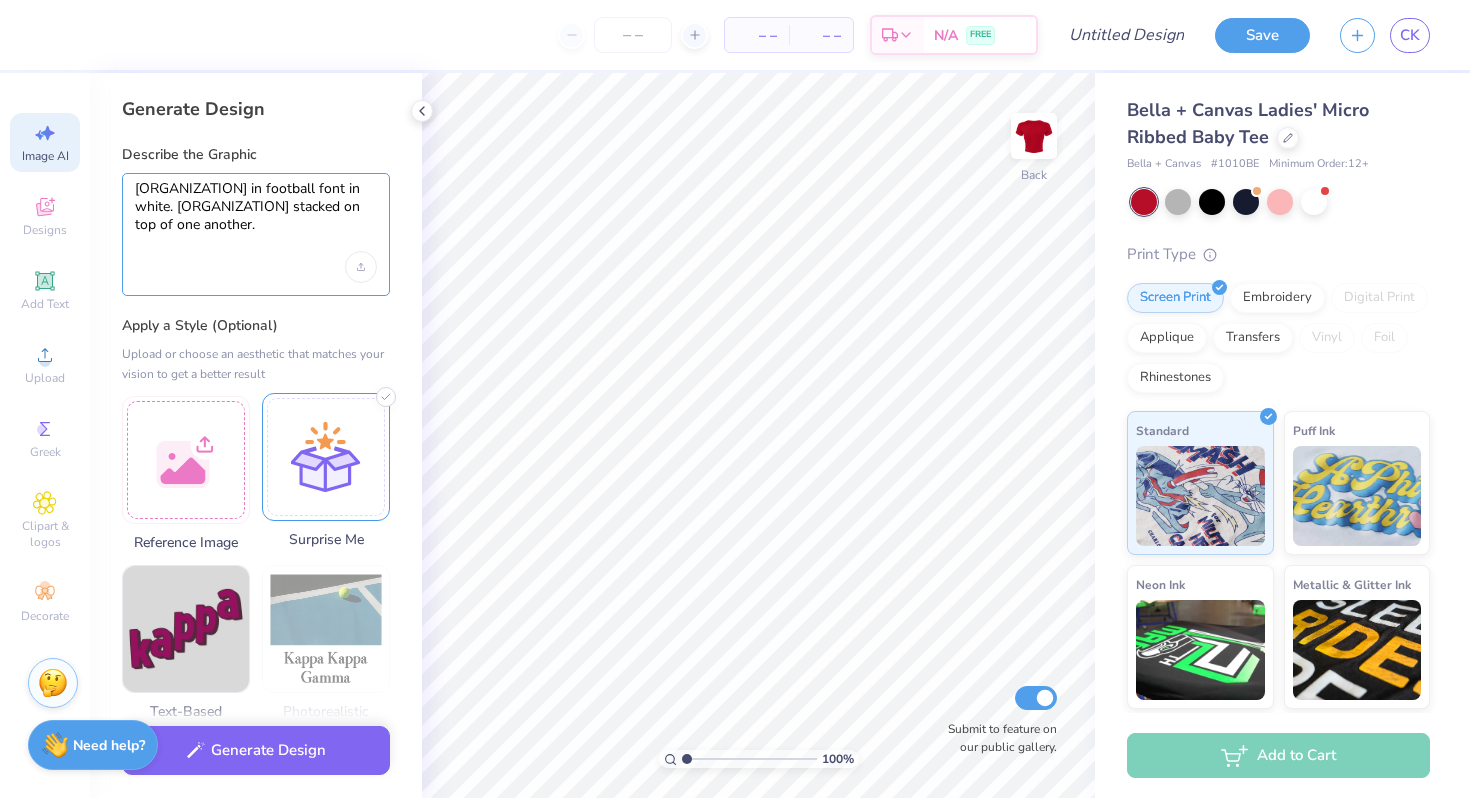 type on "Delta Gamma in football font in white. Delta gamme stacked on top of one another." 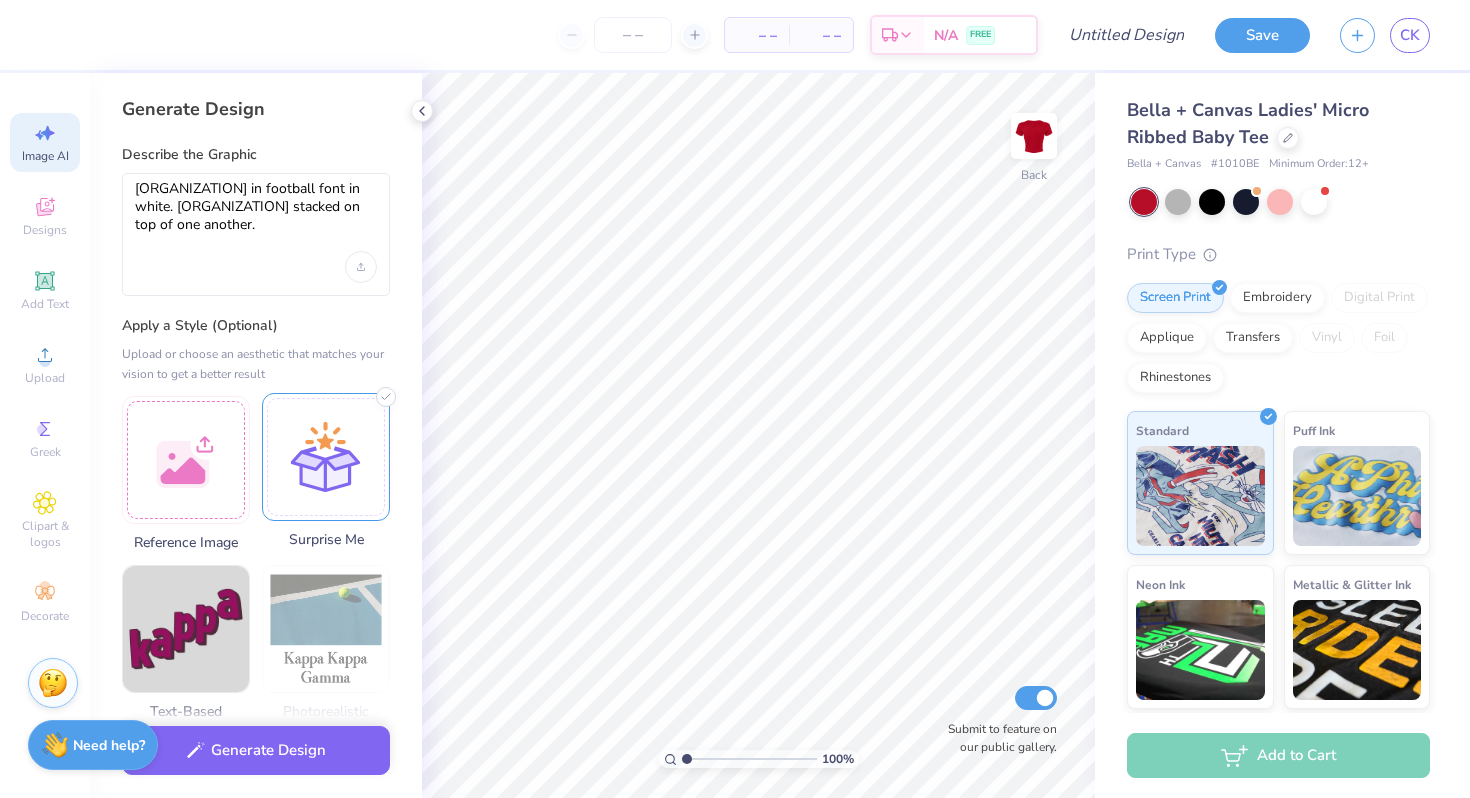 click at bounding box center (326, 457) 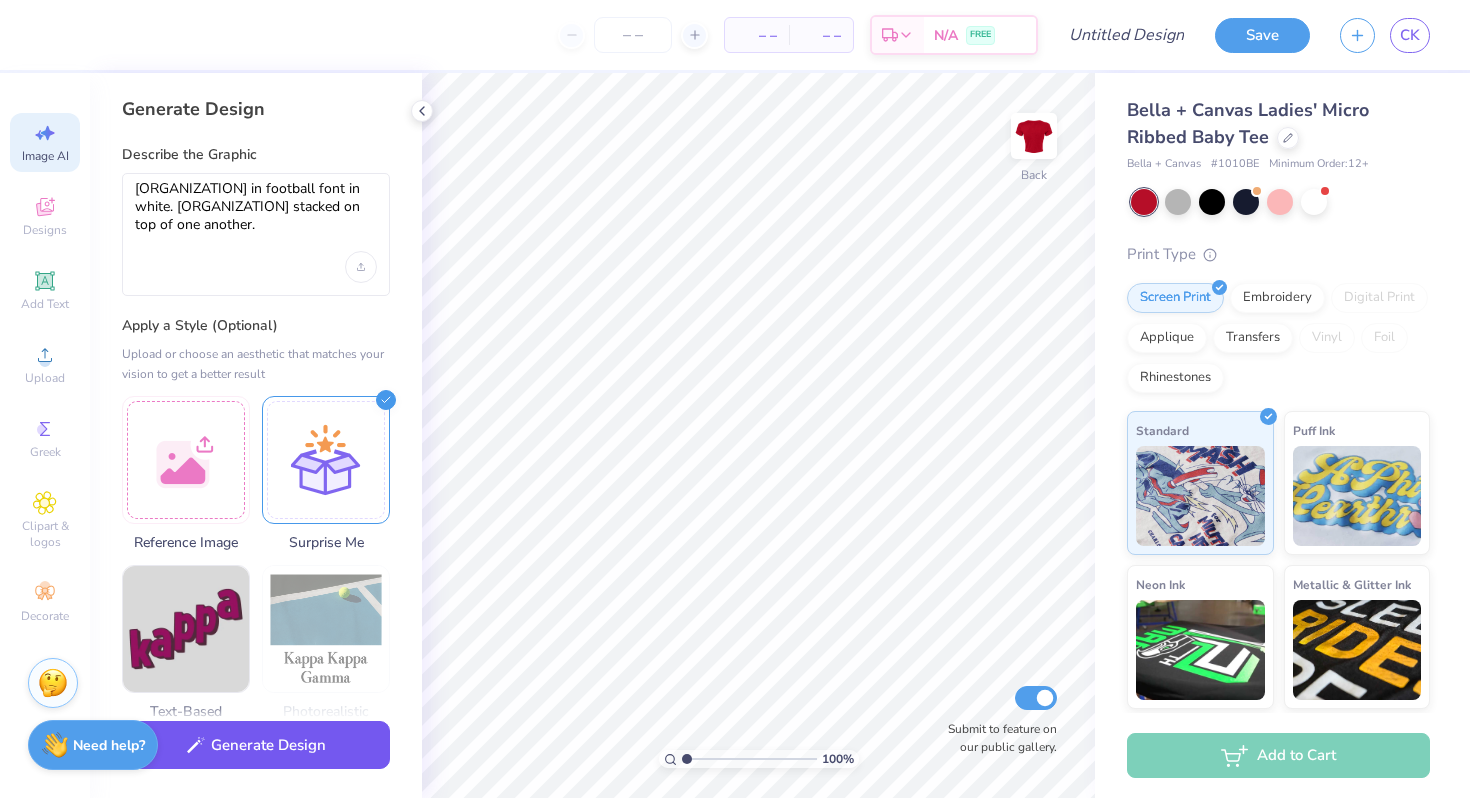 click on "Generate Design" at bounding box center [256, 745] 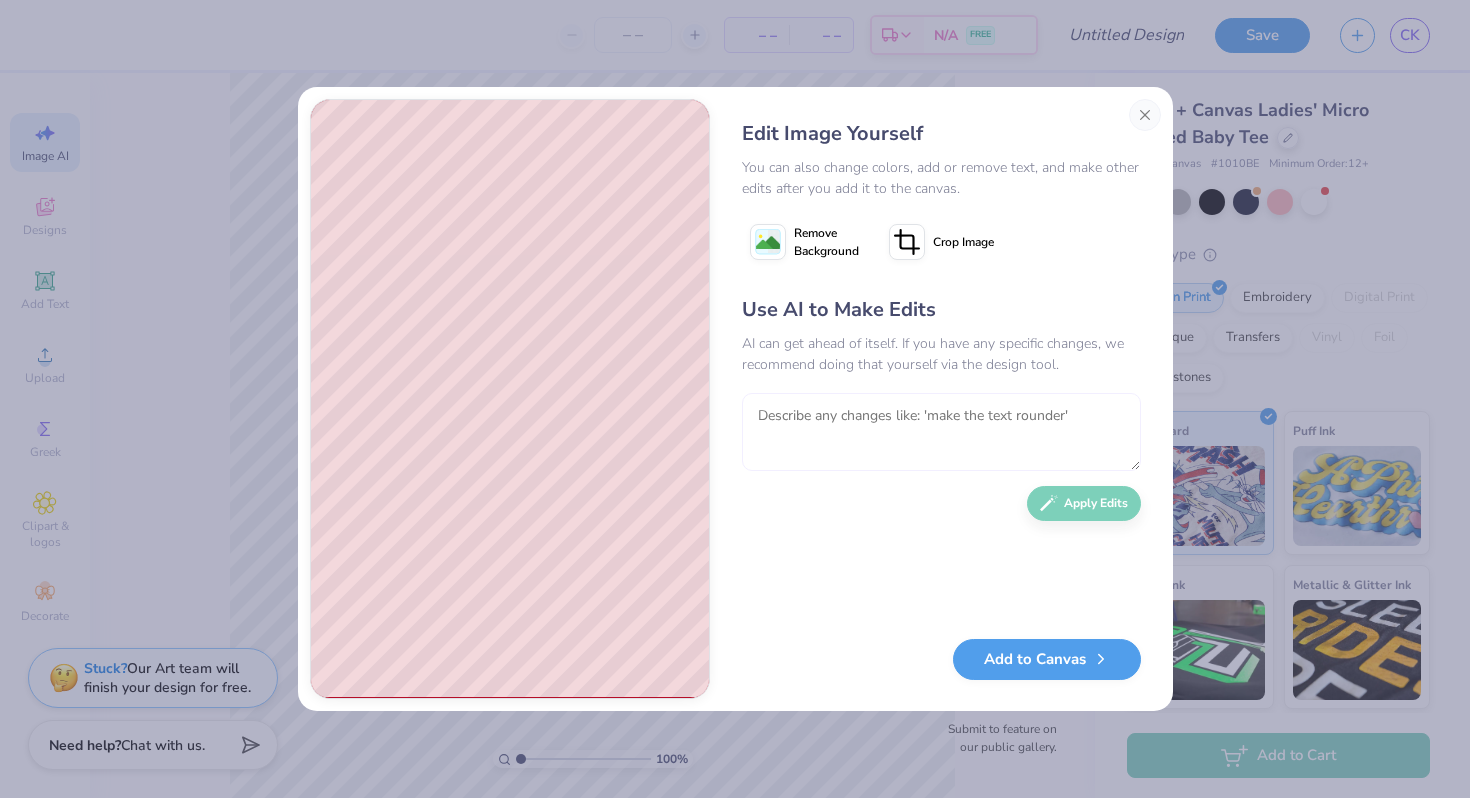 click at bounding box center [941, 432] 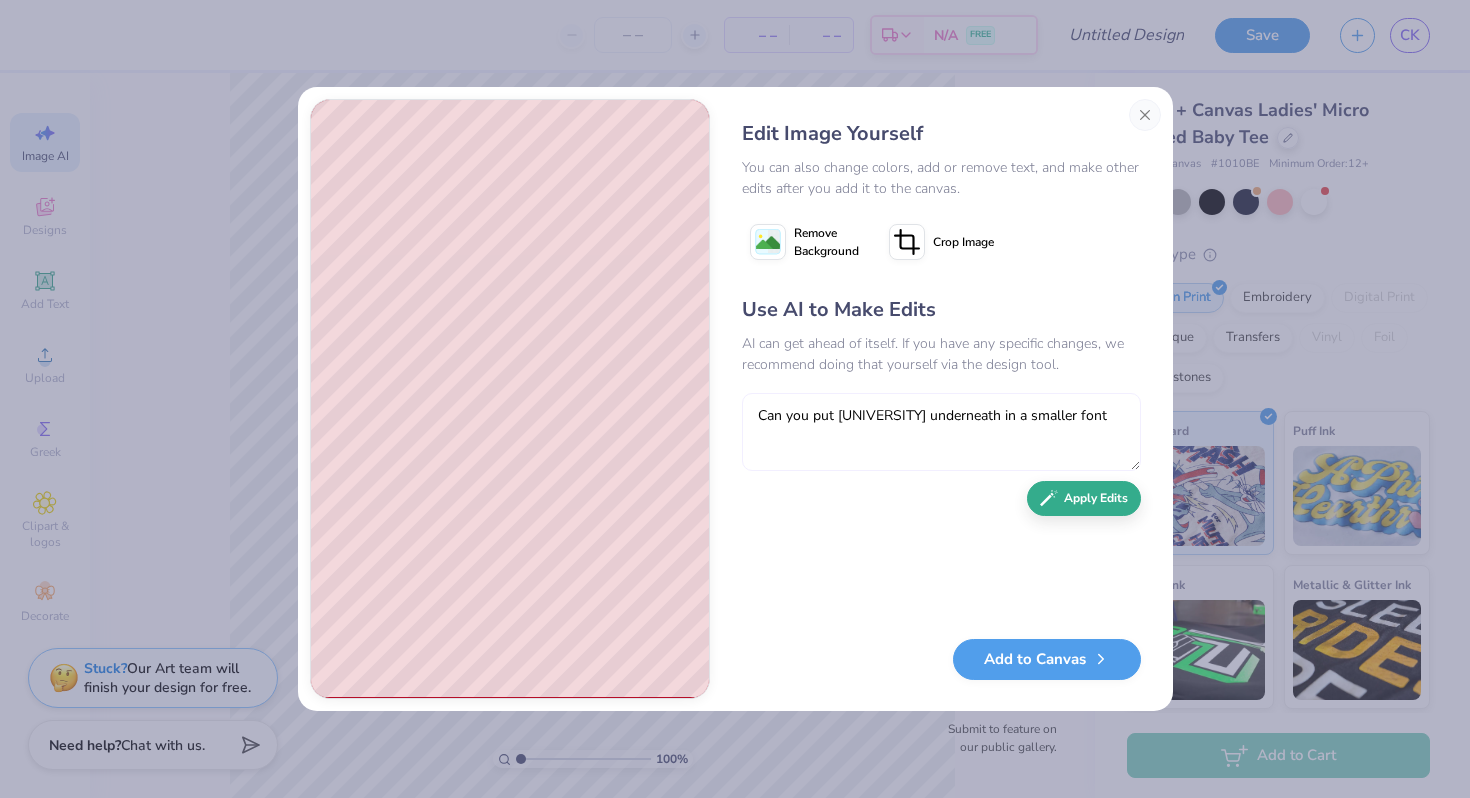 type on "Can you put indiana university underneath in a smaller font" 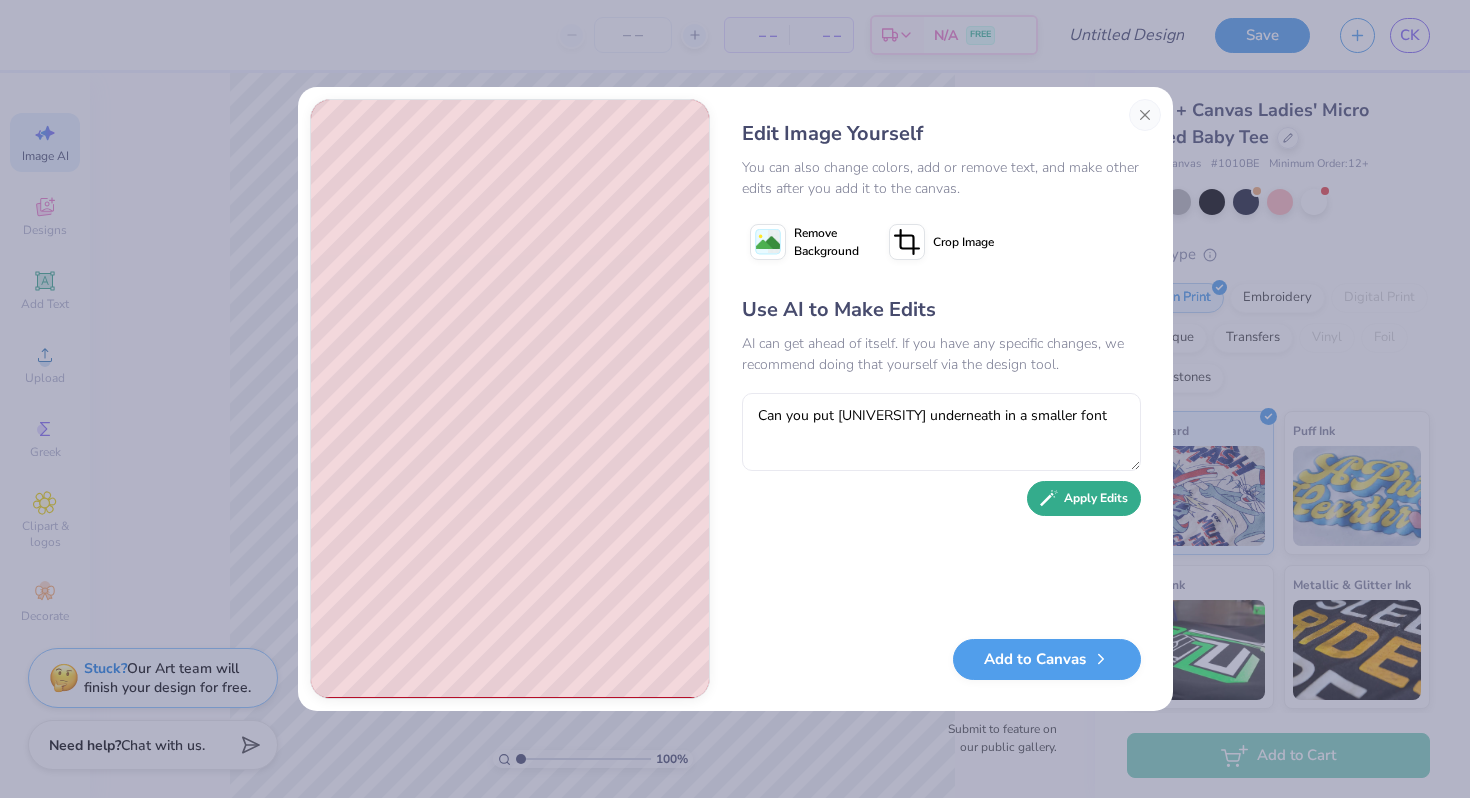 click on "Apply Edits" at bounding box center (1084, 498) 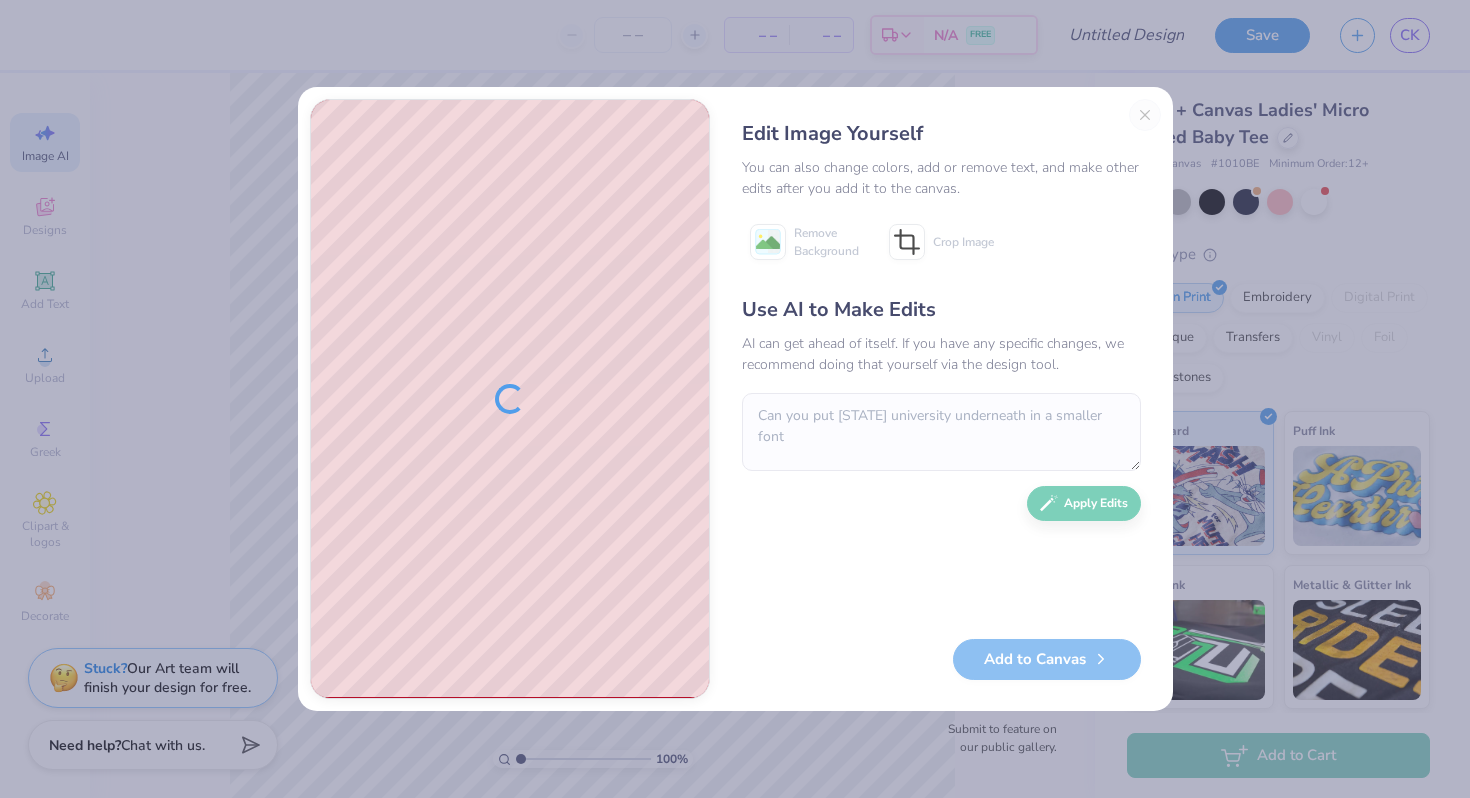 scroll, scrollTop: 0, scrollLeft: 0, axis: both 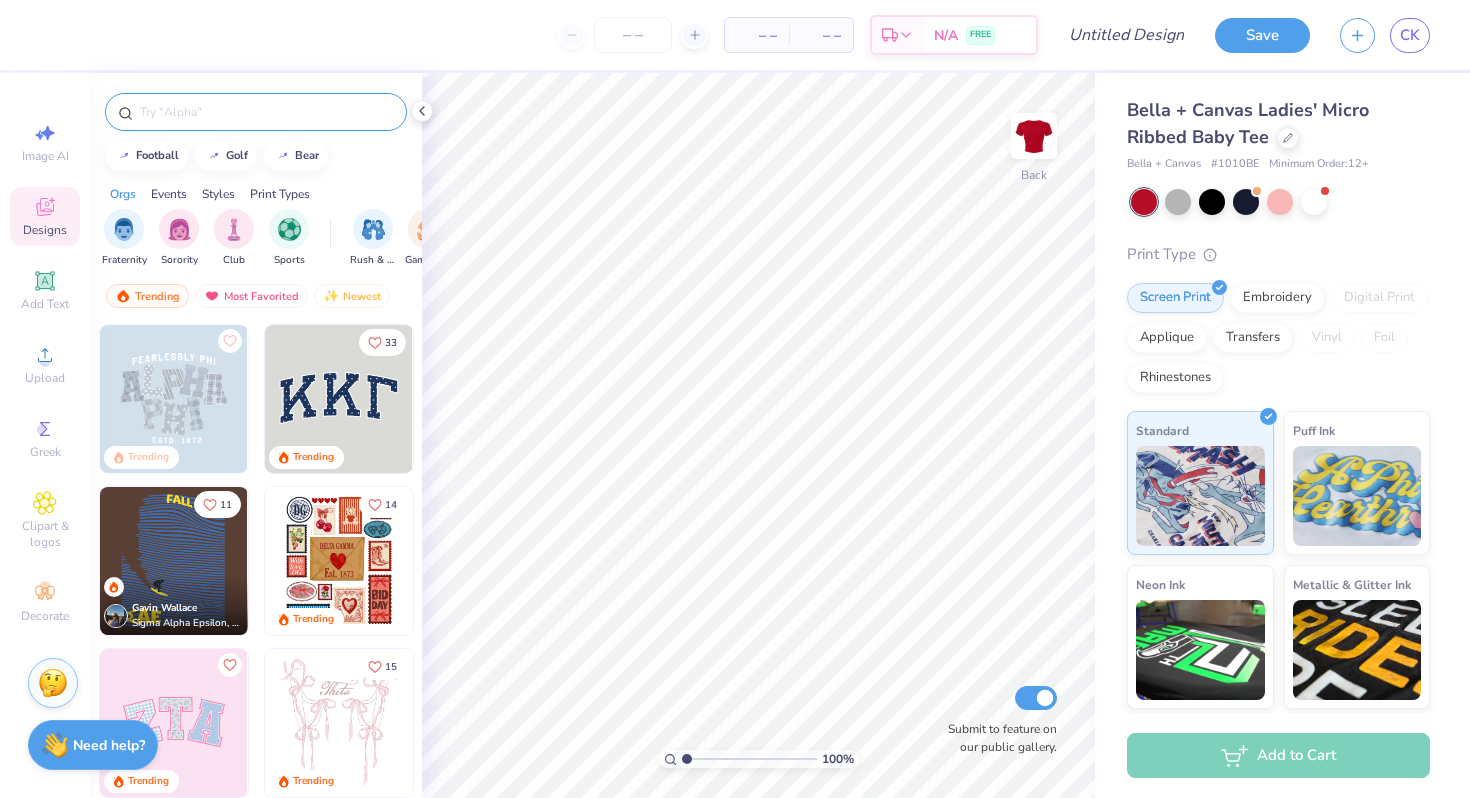 click at bounding box center (266, 112) 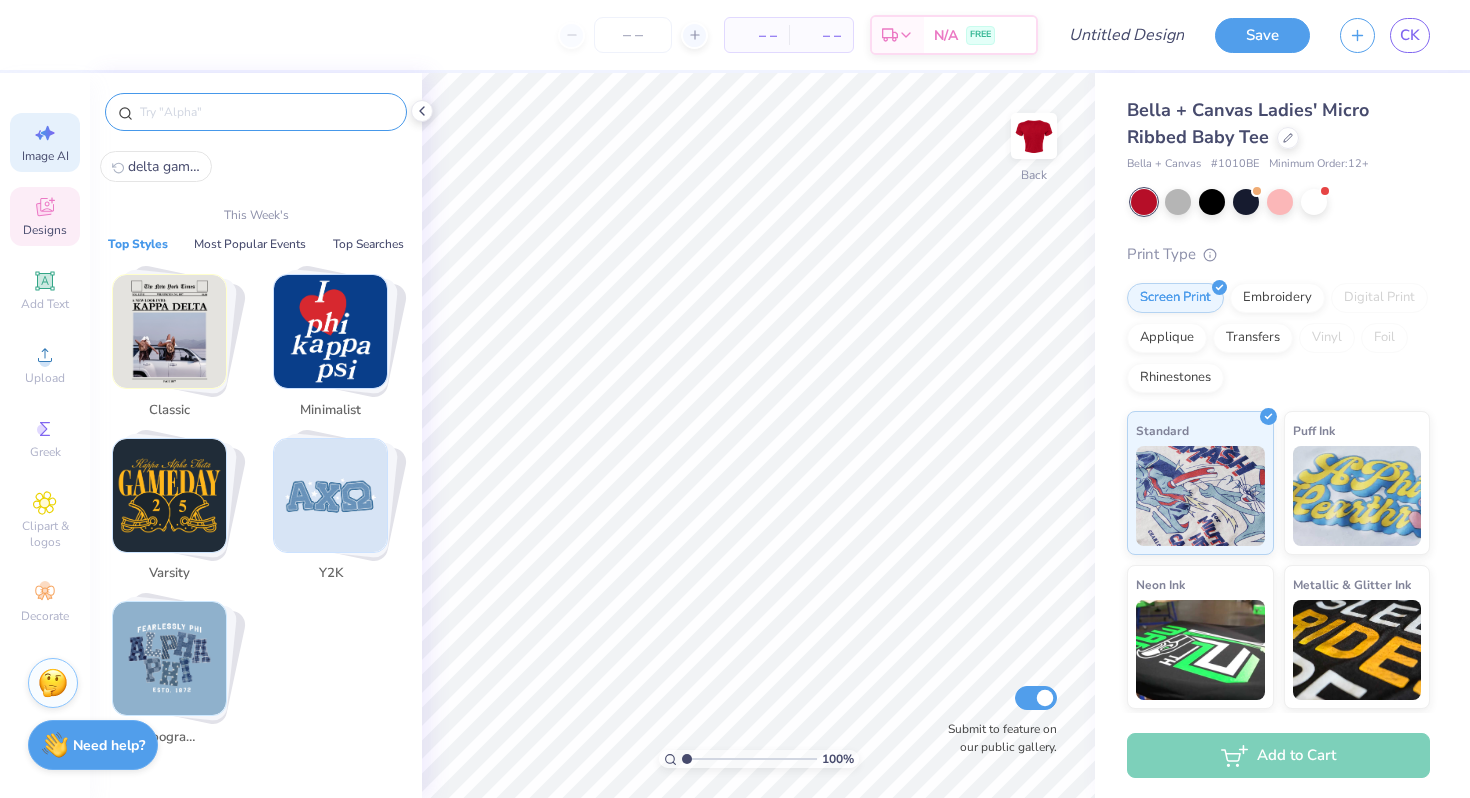 click on "Image AI" at bounding box center [45, 156] 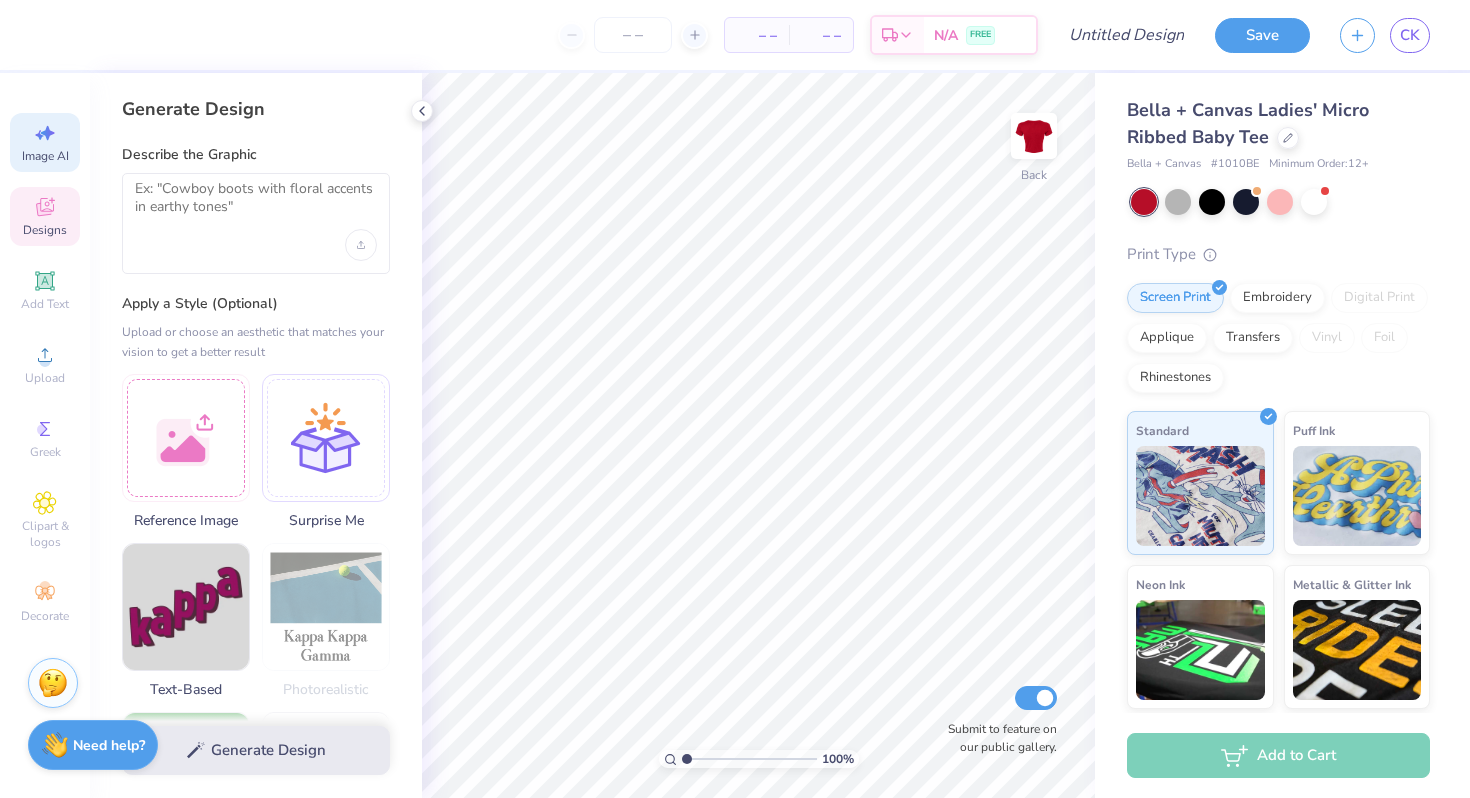 click 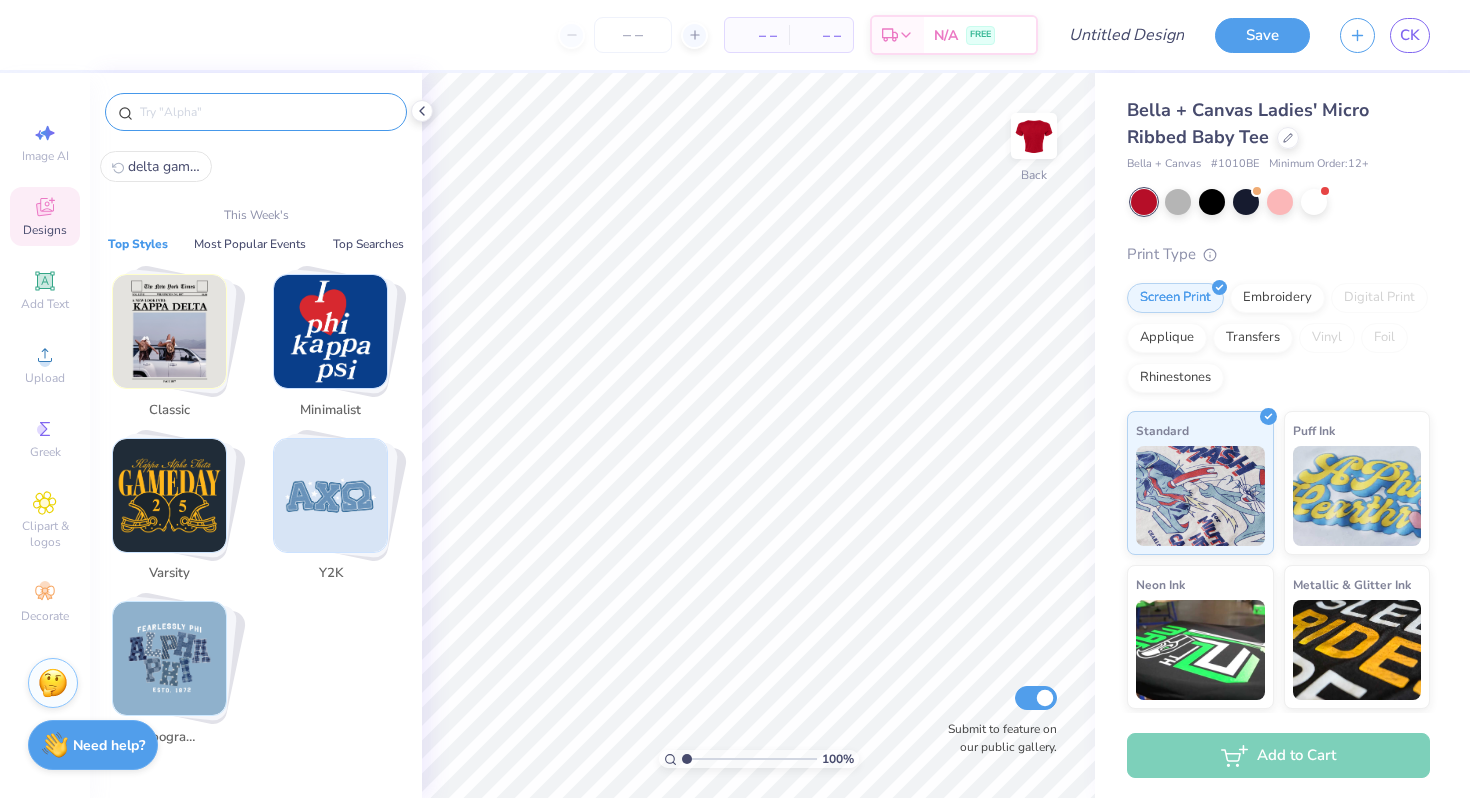 click at bounding box center [266, 112] 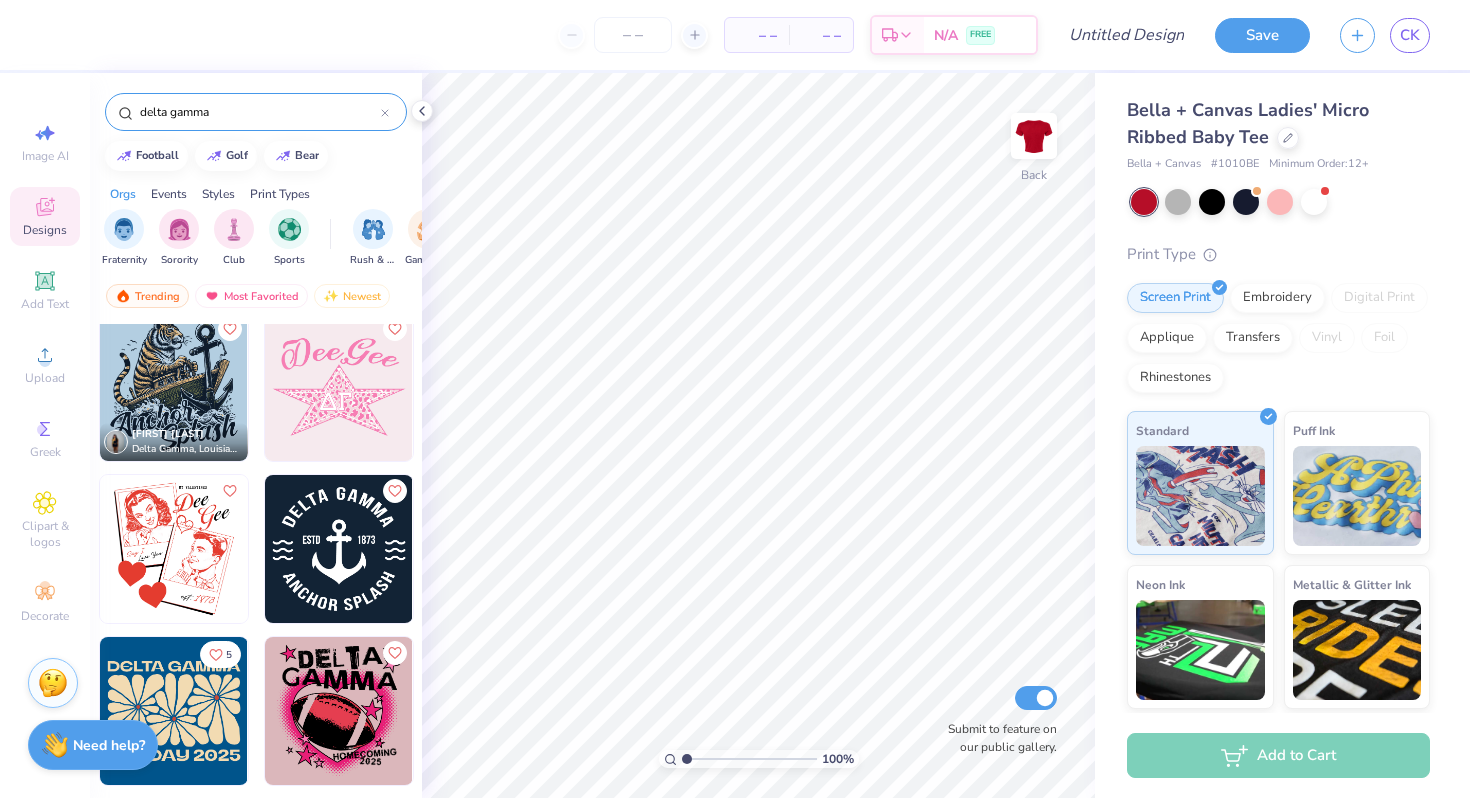 scroll, scrollTop: 3737, scrollLeft: 0, axis: vertical 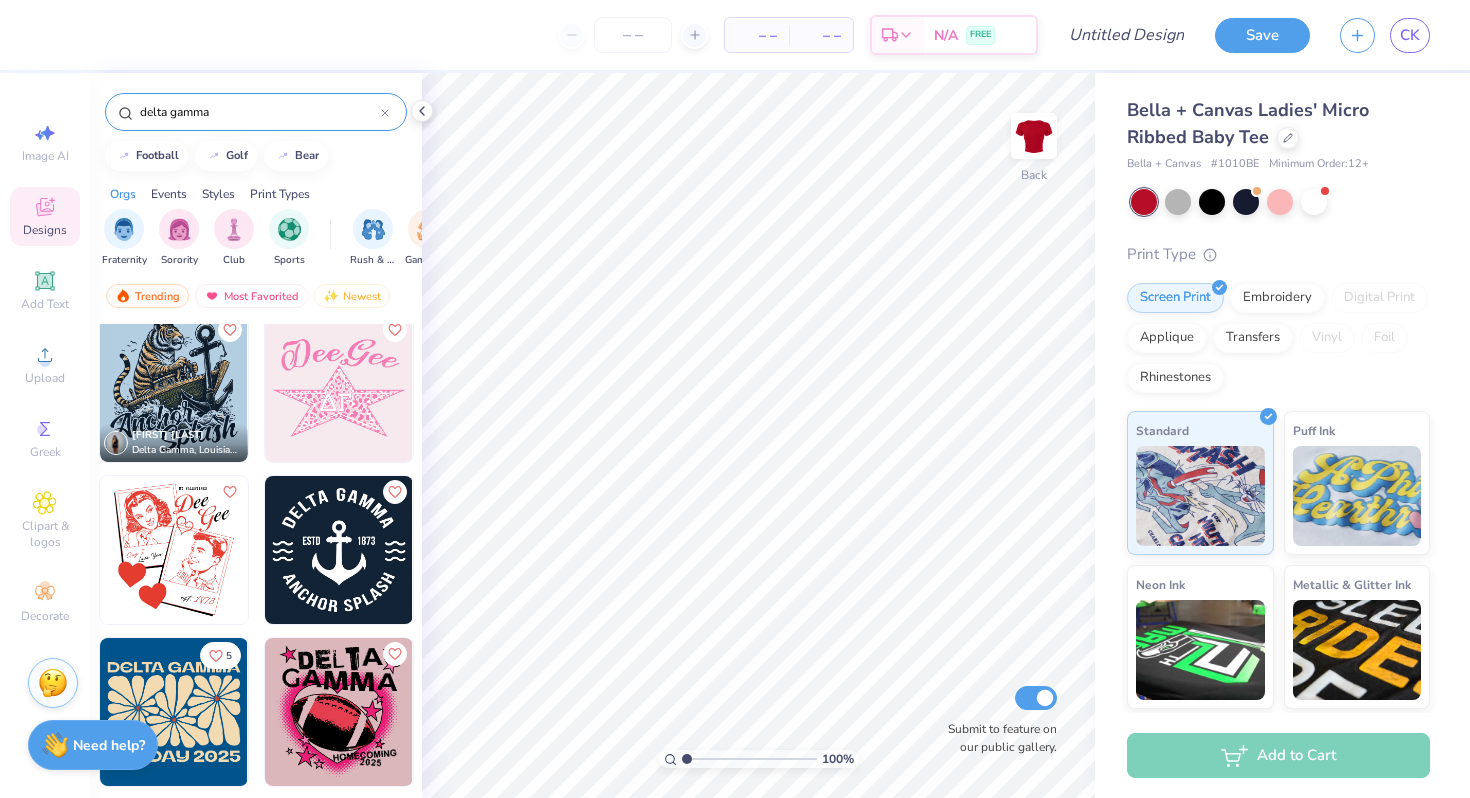 click on "delta gamma" at bounding box center (259, 112) 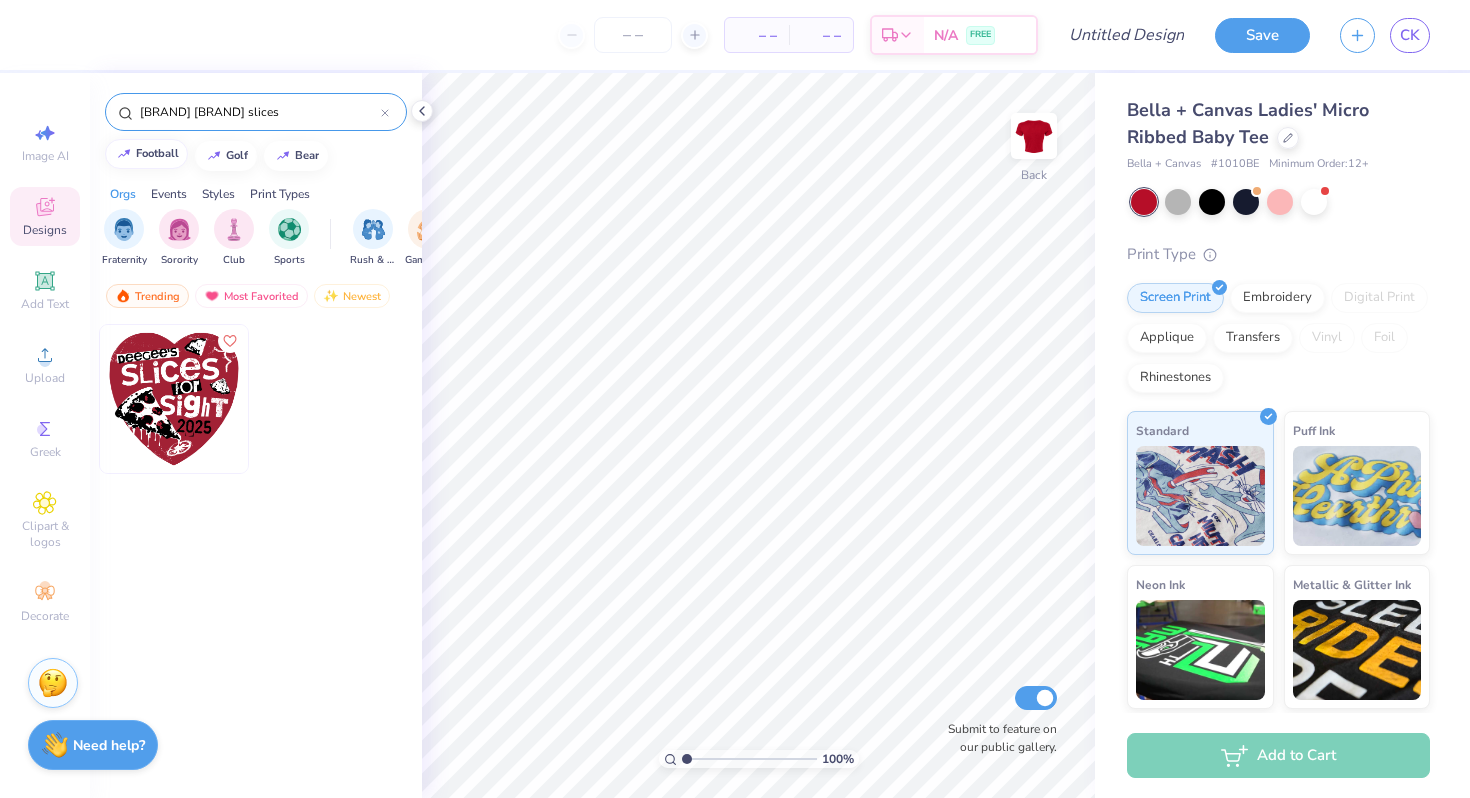 click on "football" at bounding box center (157, 153) 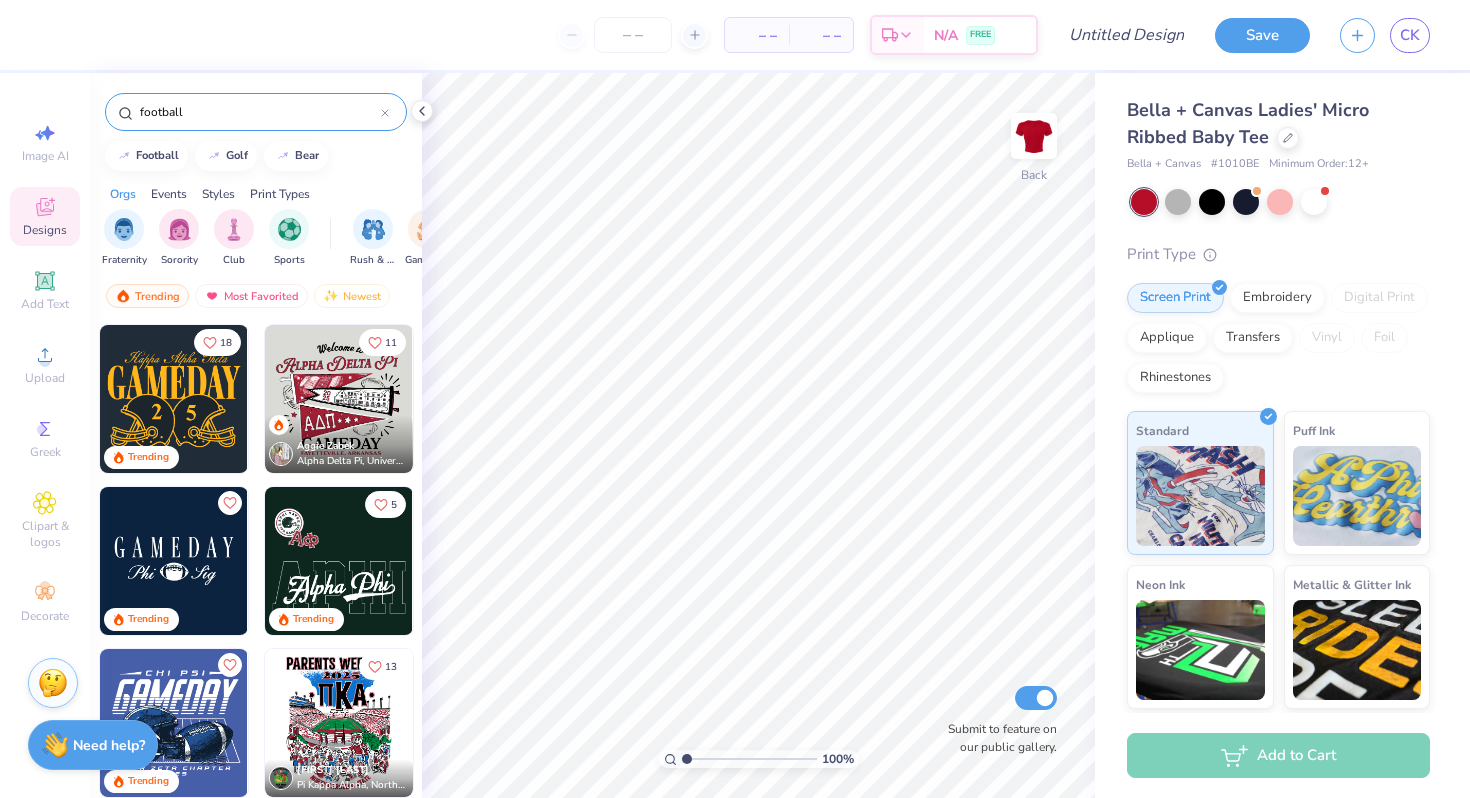 click on "football" at bounding box center (259, 112) 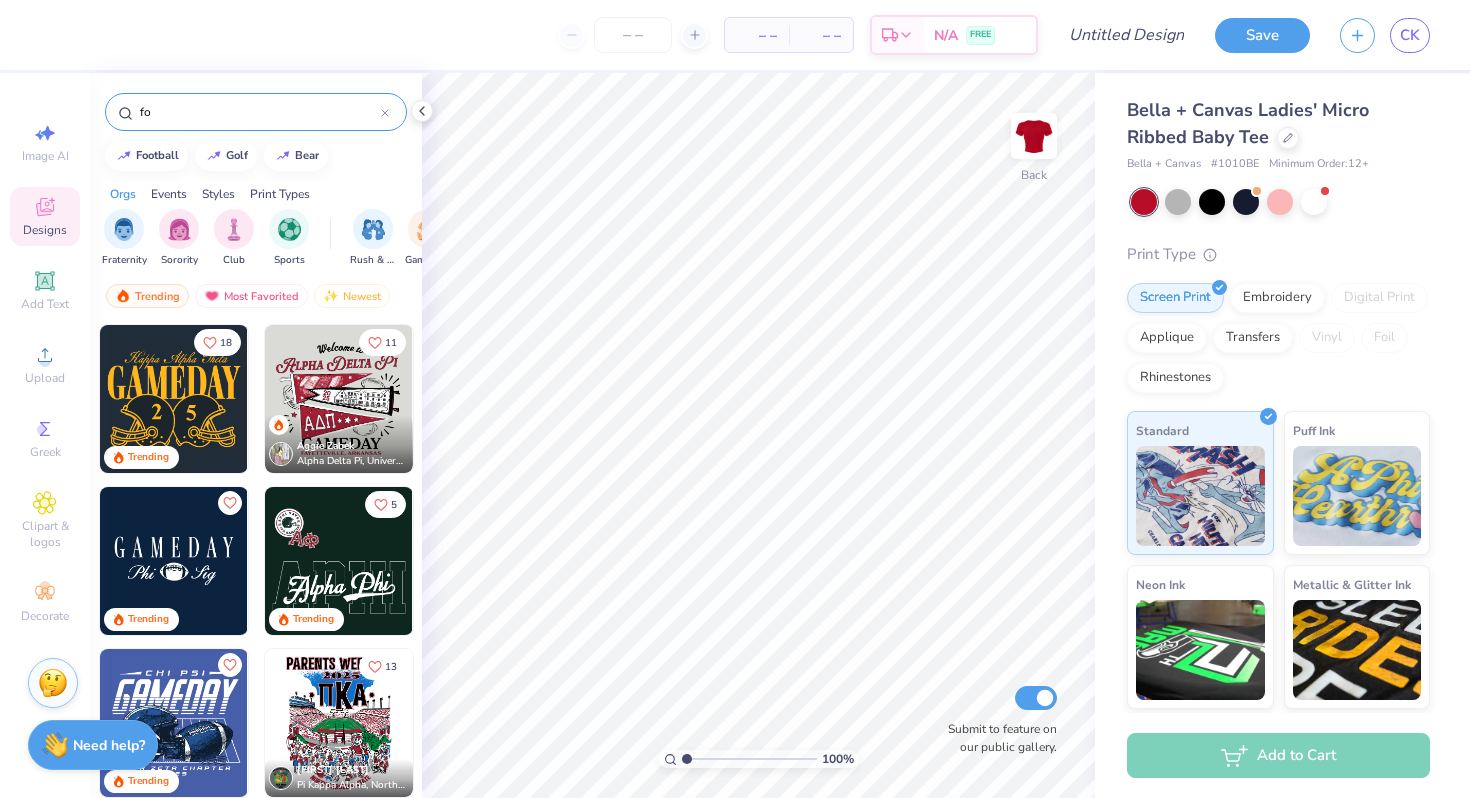 type on "f" 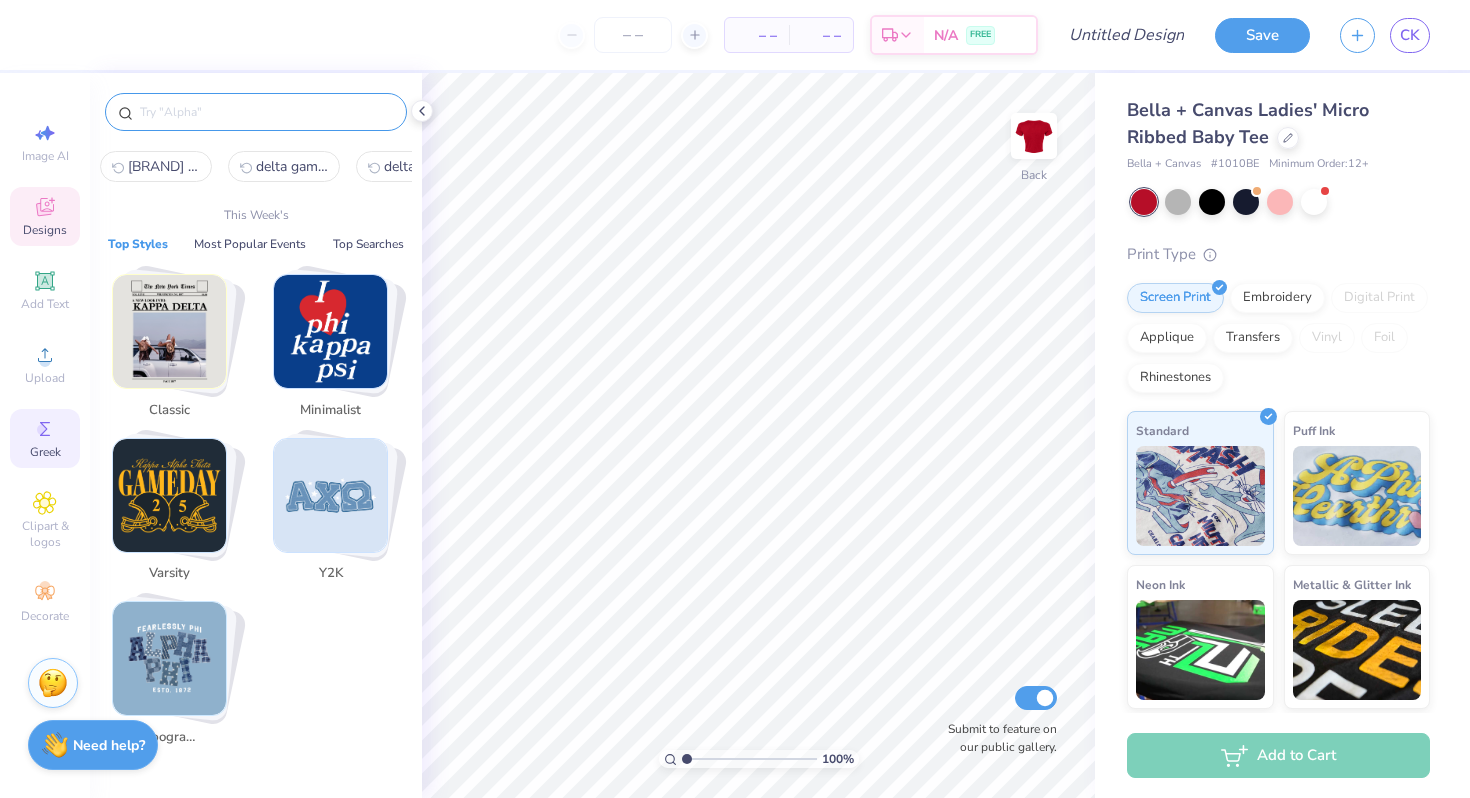 type 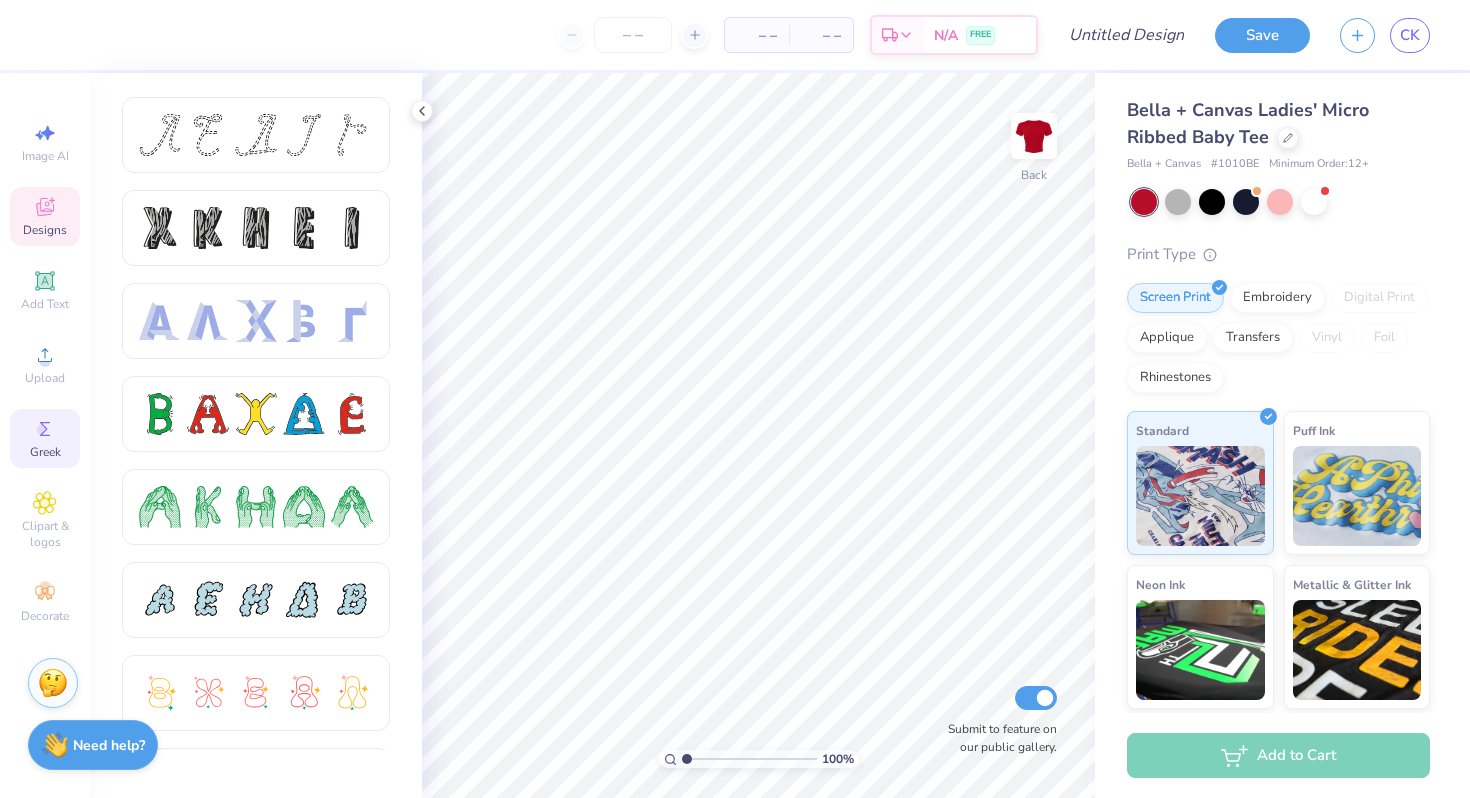 click on "Designs" at bounding box center [45, 216] 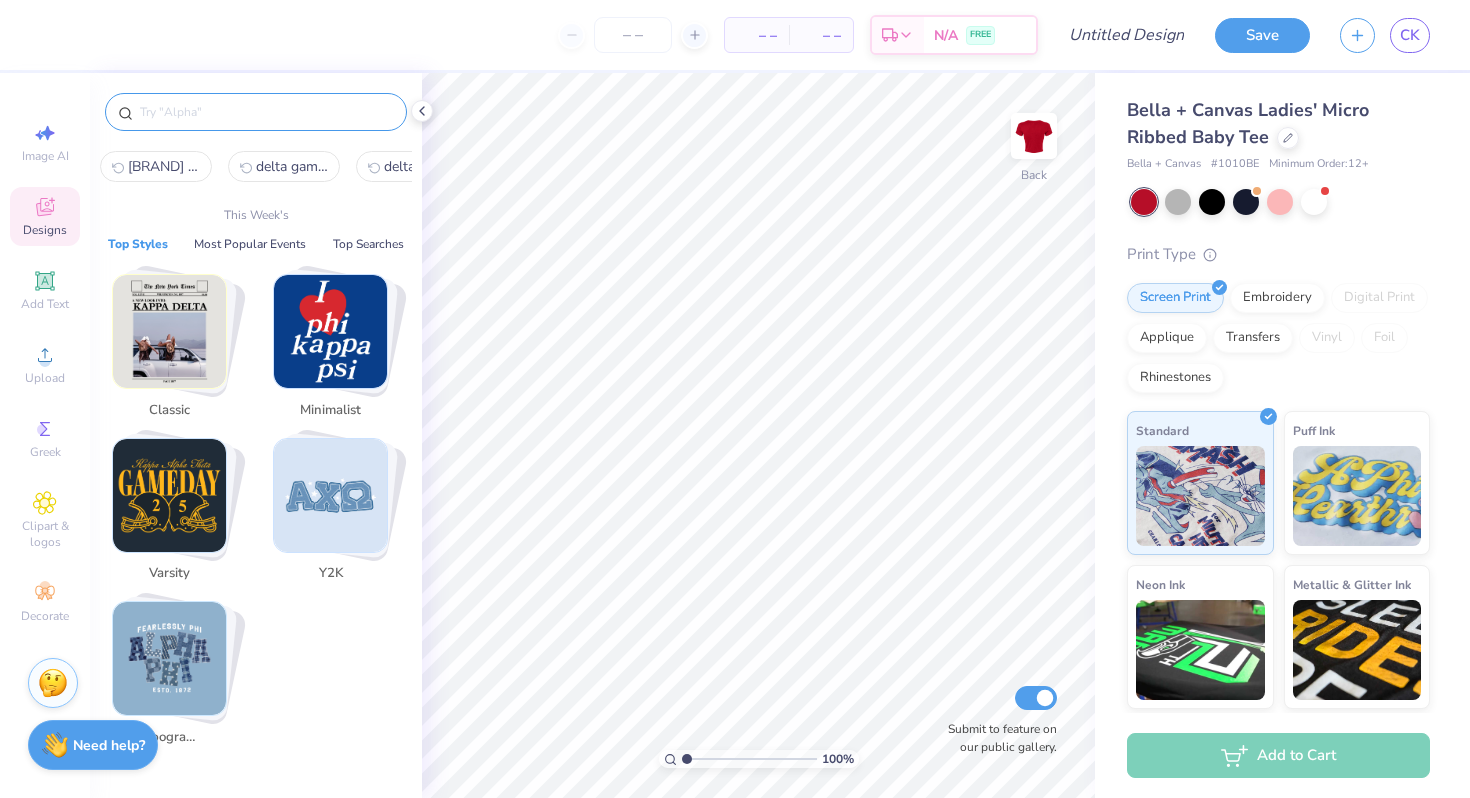 click at bounding box center [266, 112] 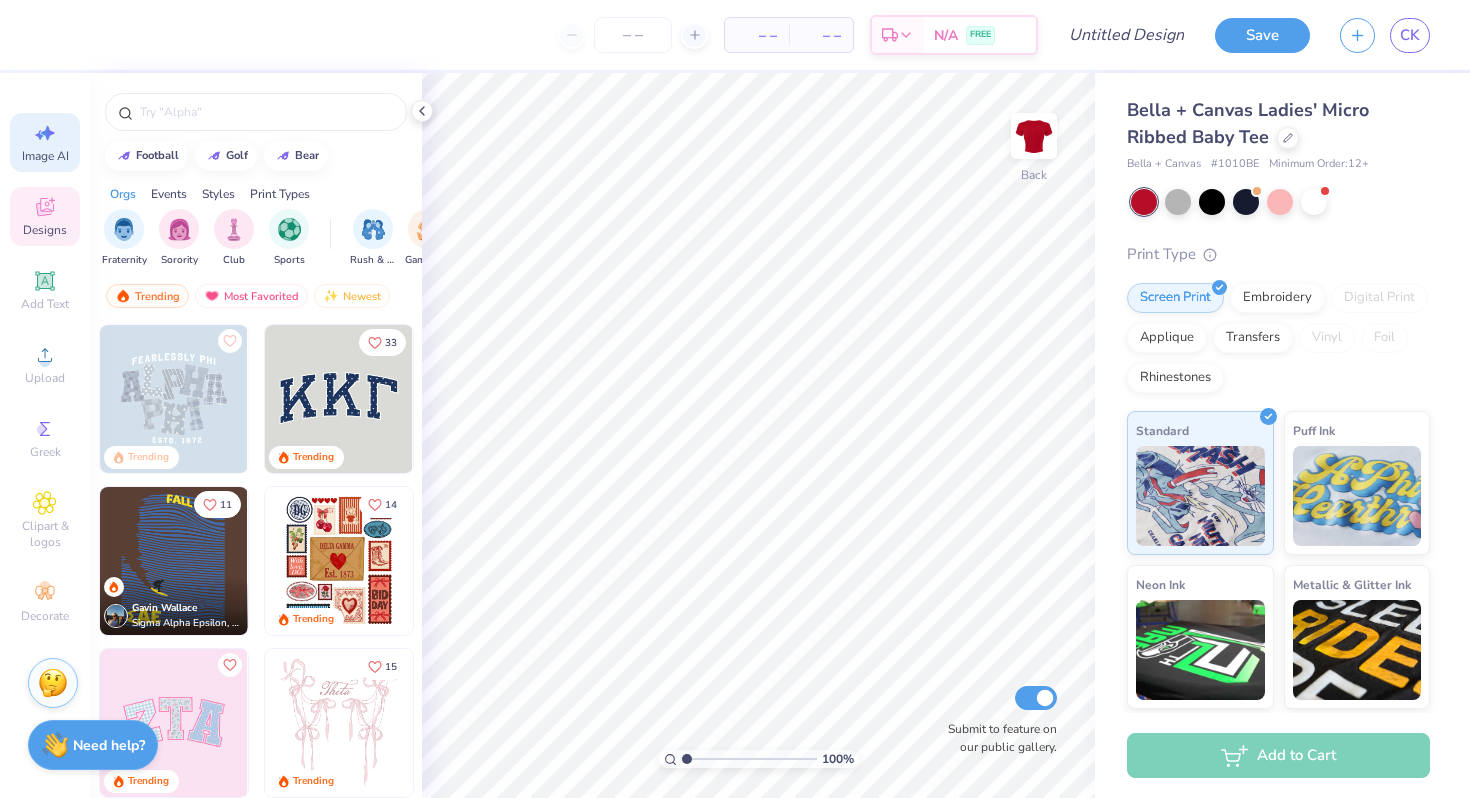 click 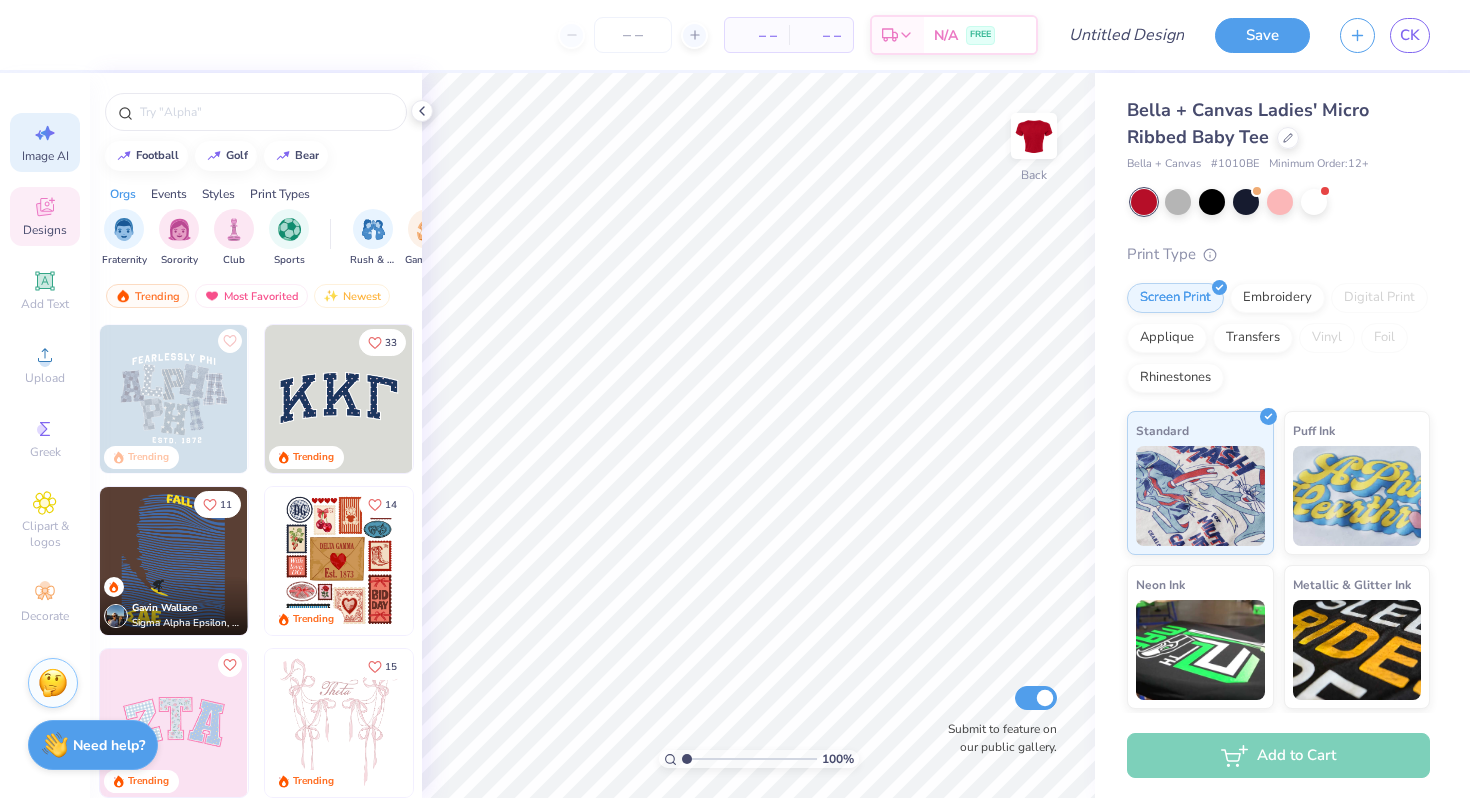select on "4" 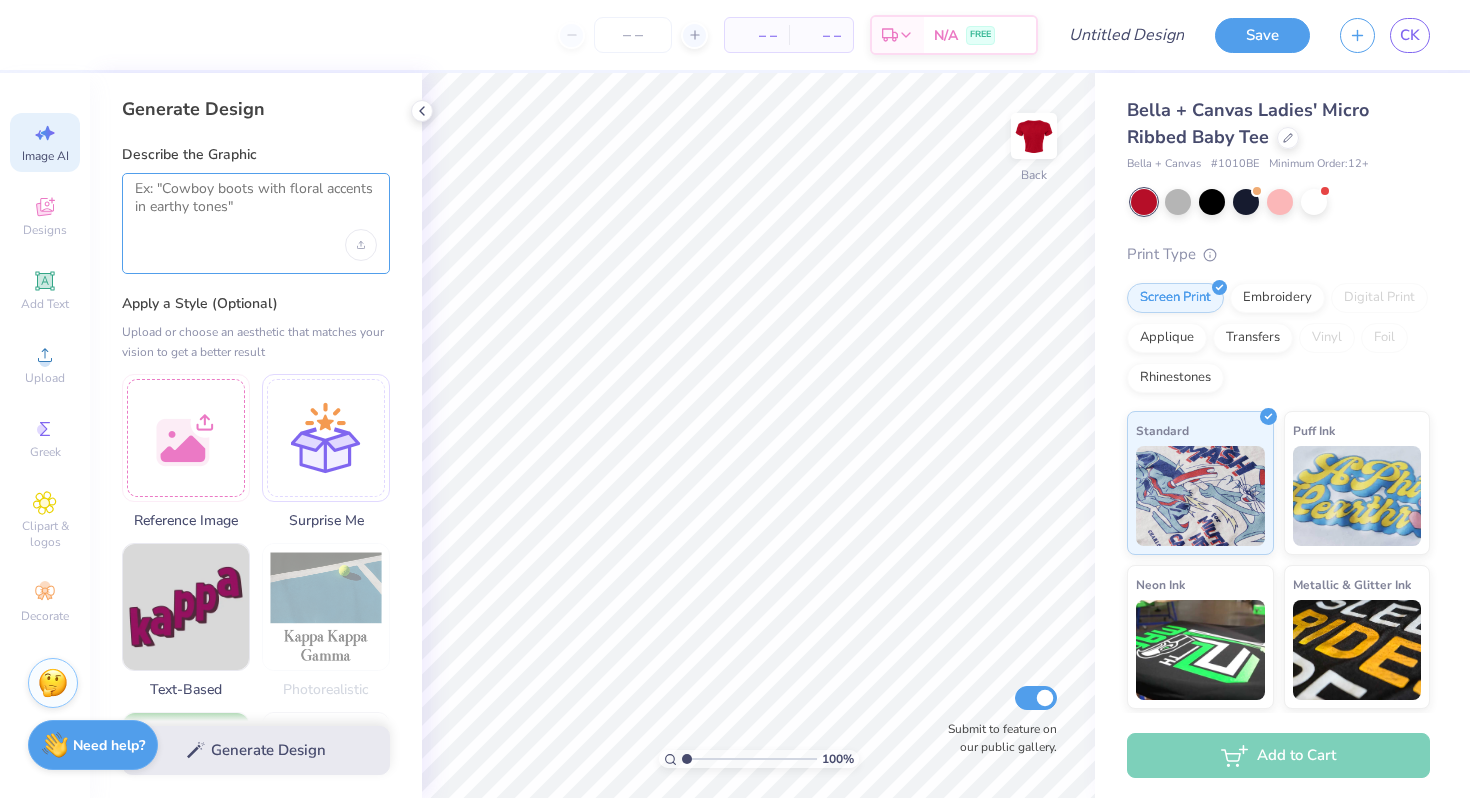 click at bounding box center (256, 205) 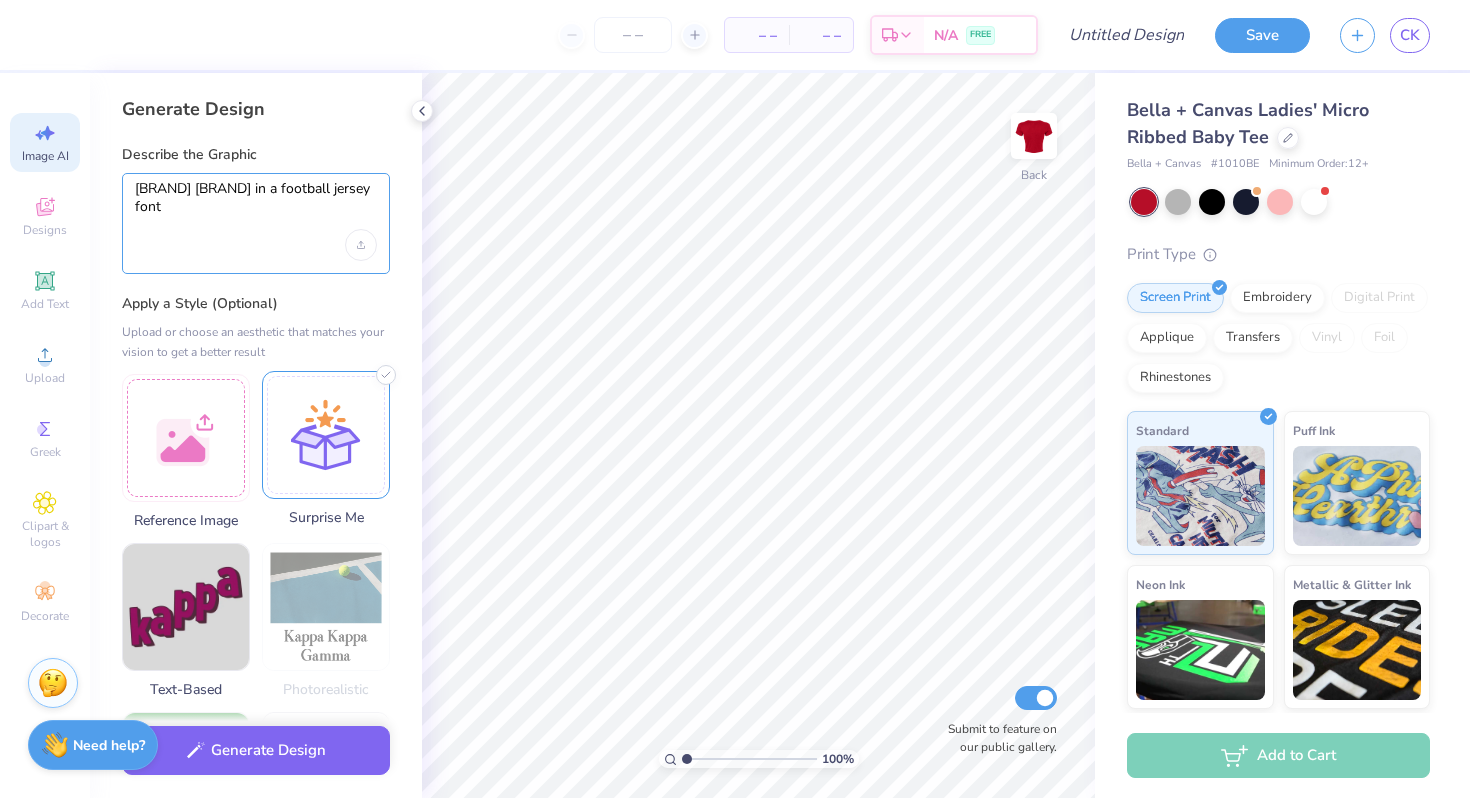 type on "Delta Gamma in a football jersey font" 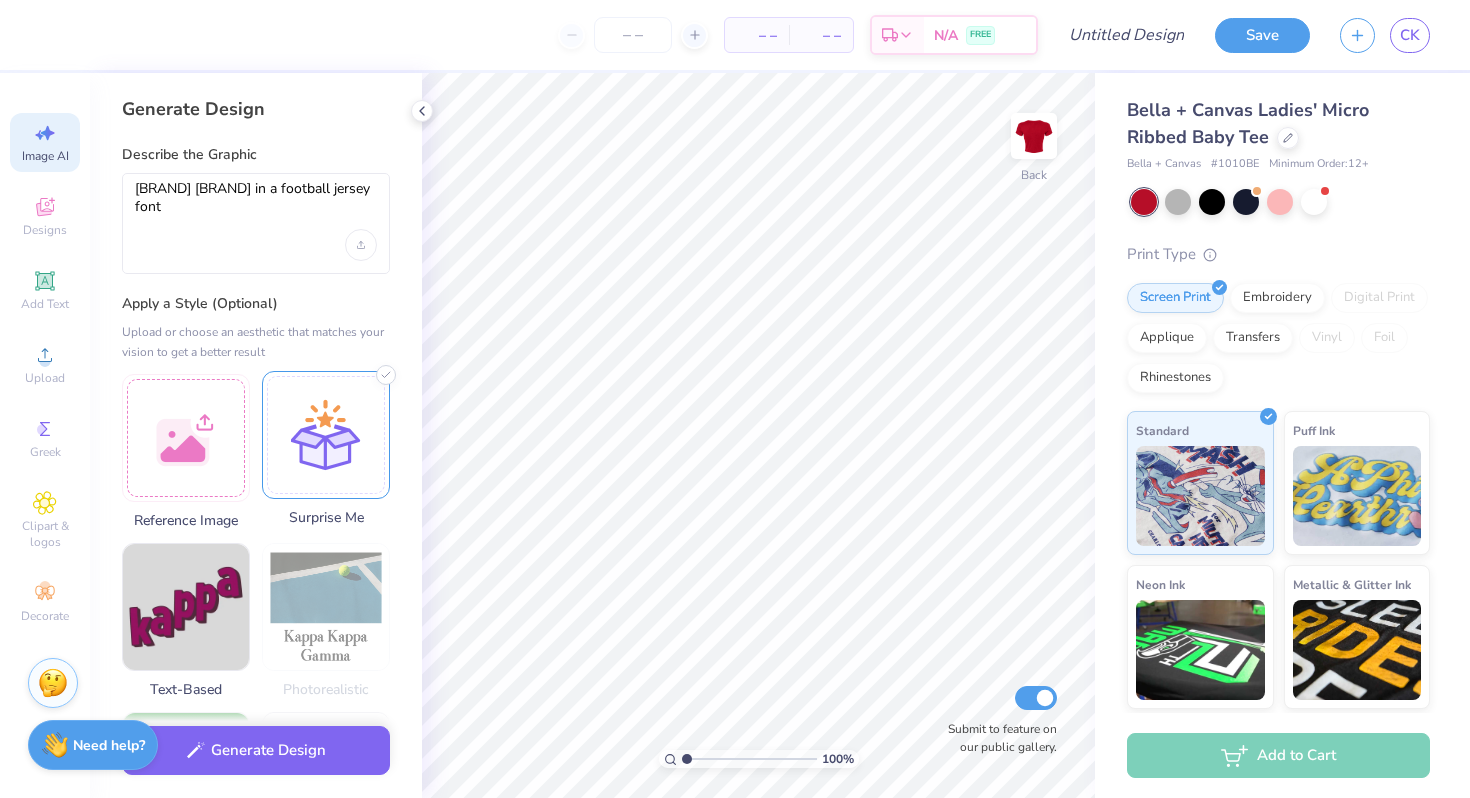 click at bounding box center [326, 435] 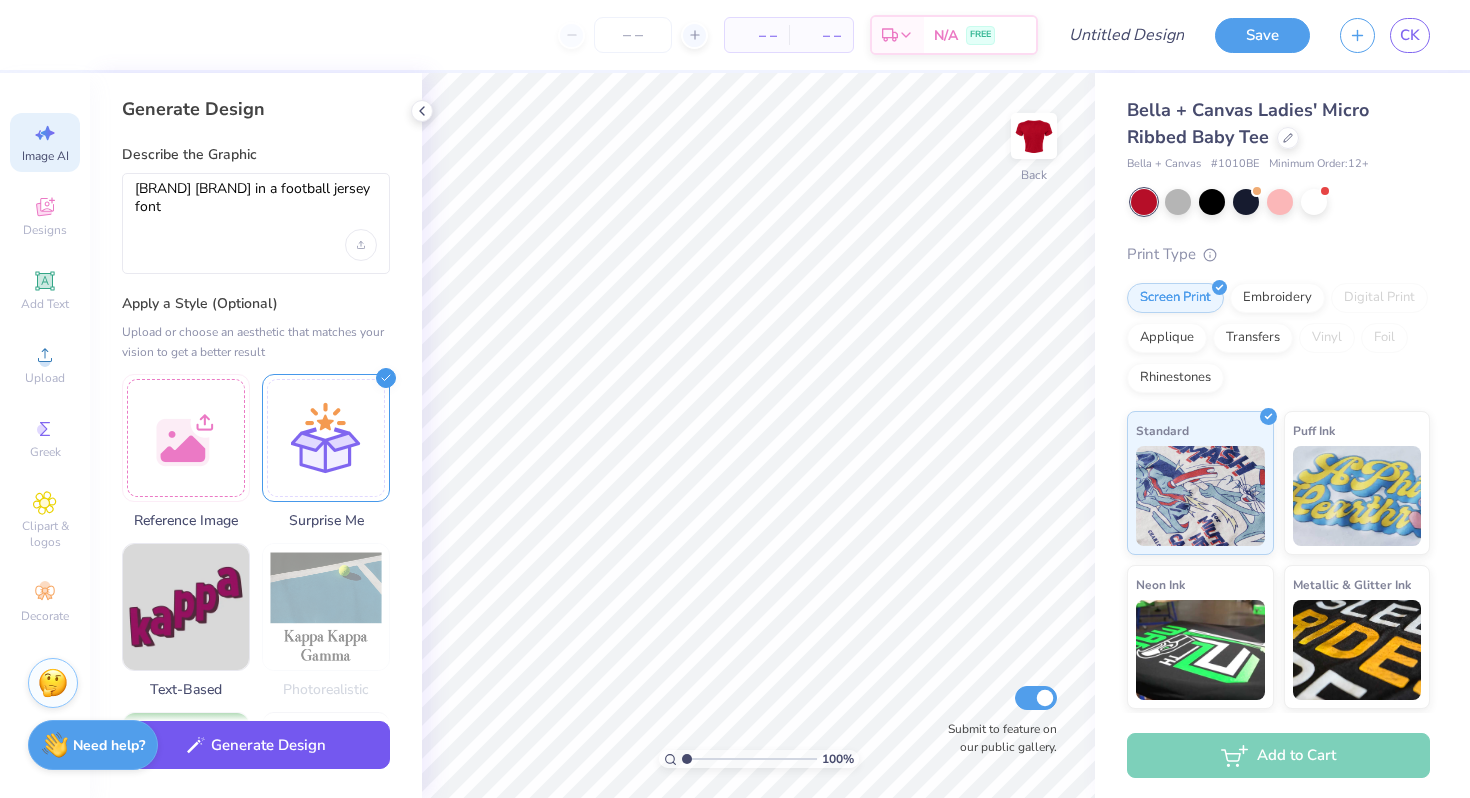 click on "Generate Design" at bounding box center (256, 745) 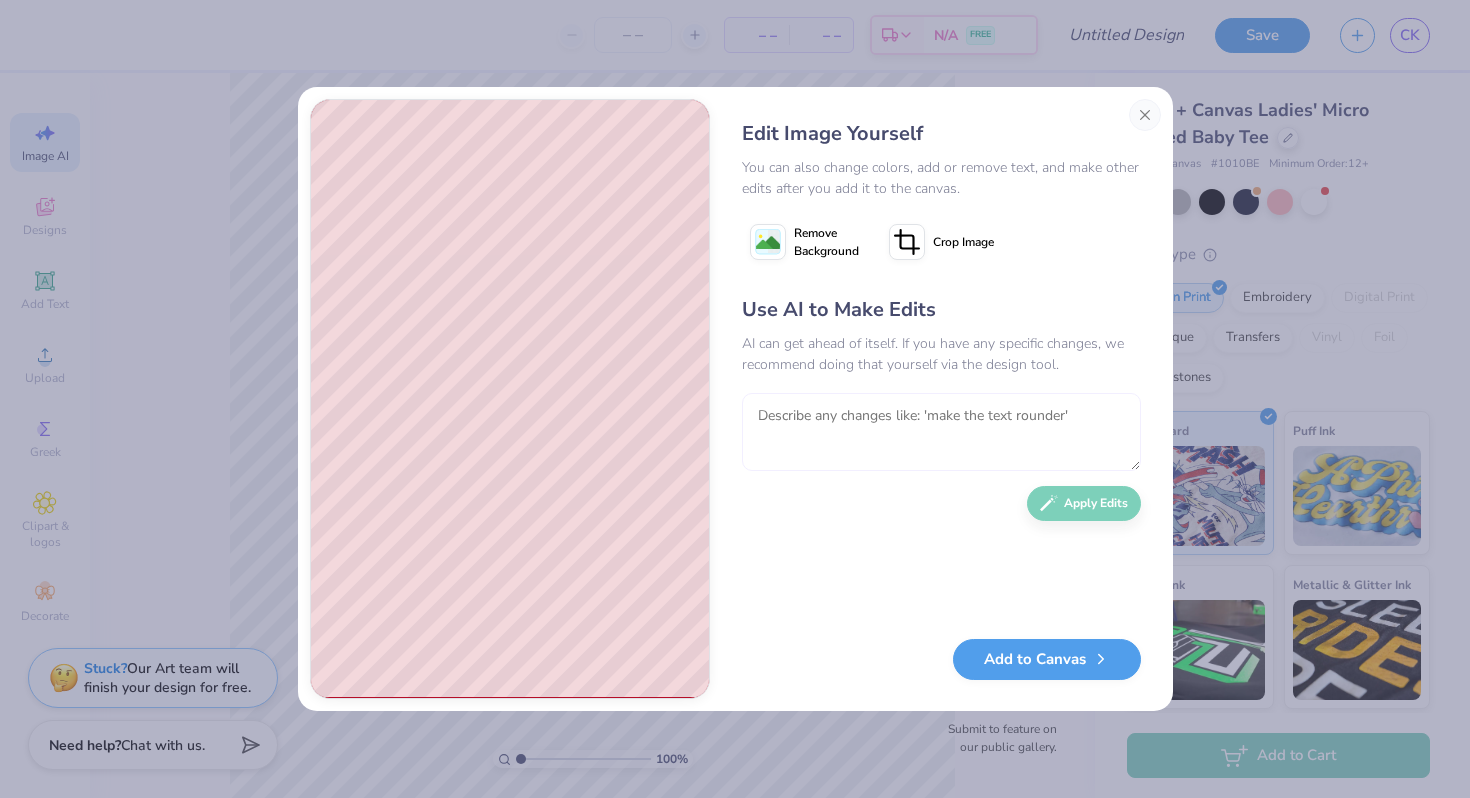 click at bounding box center [941, 432] 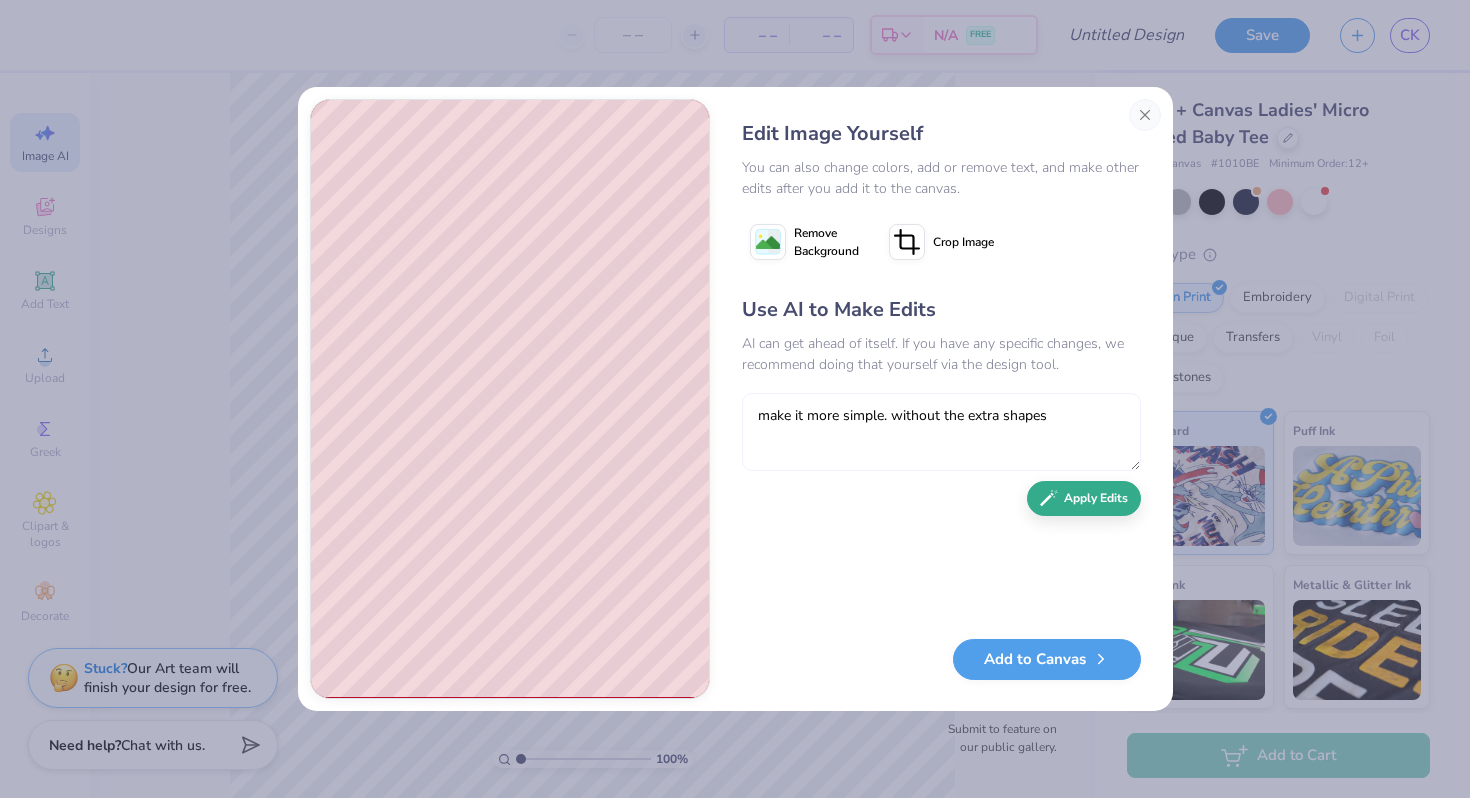type on "make it more simple. without the extra shapes" 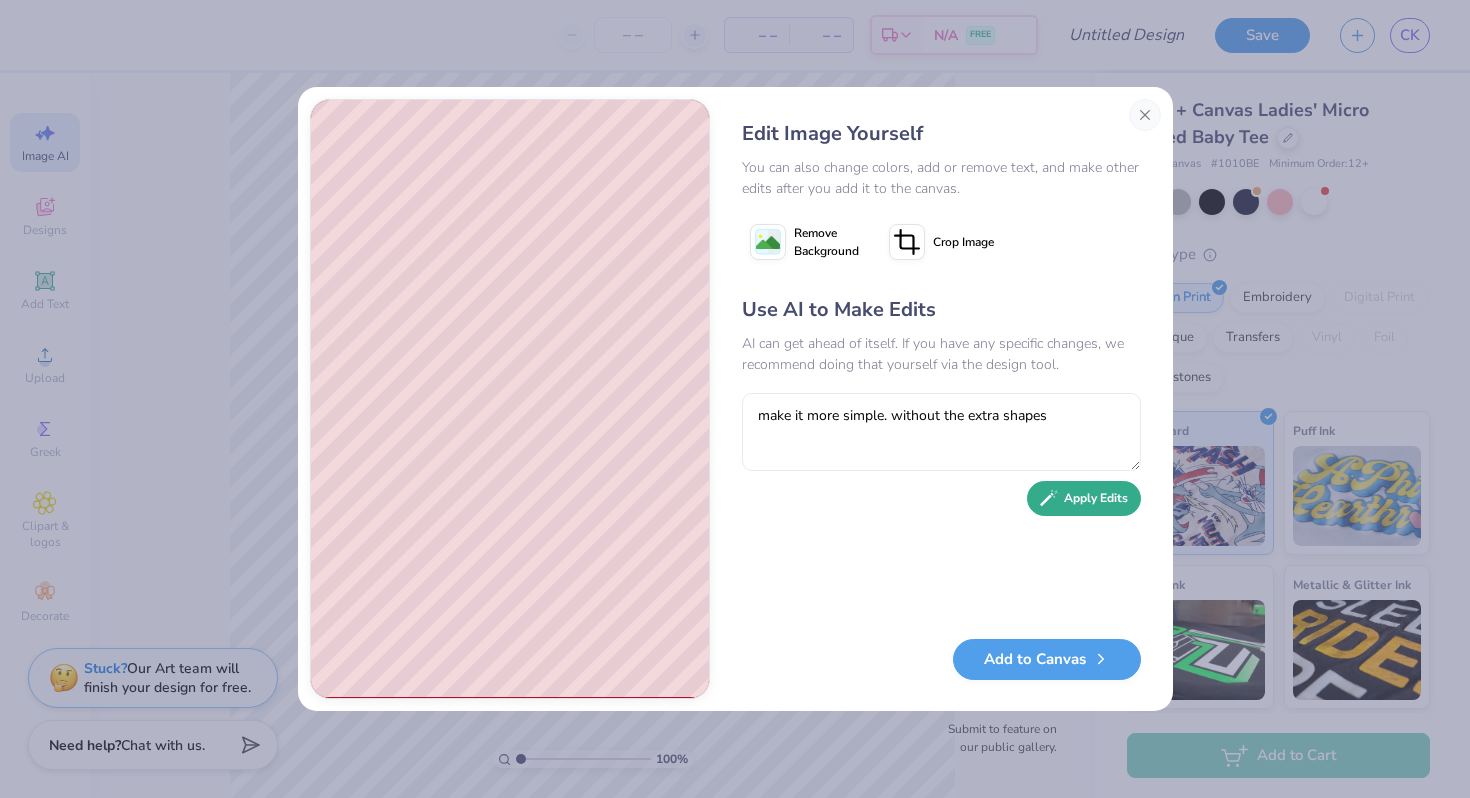 click on "Apply Edits" at bounding box center (1084, 498) 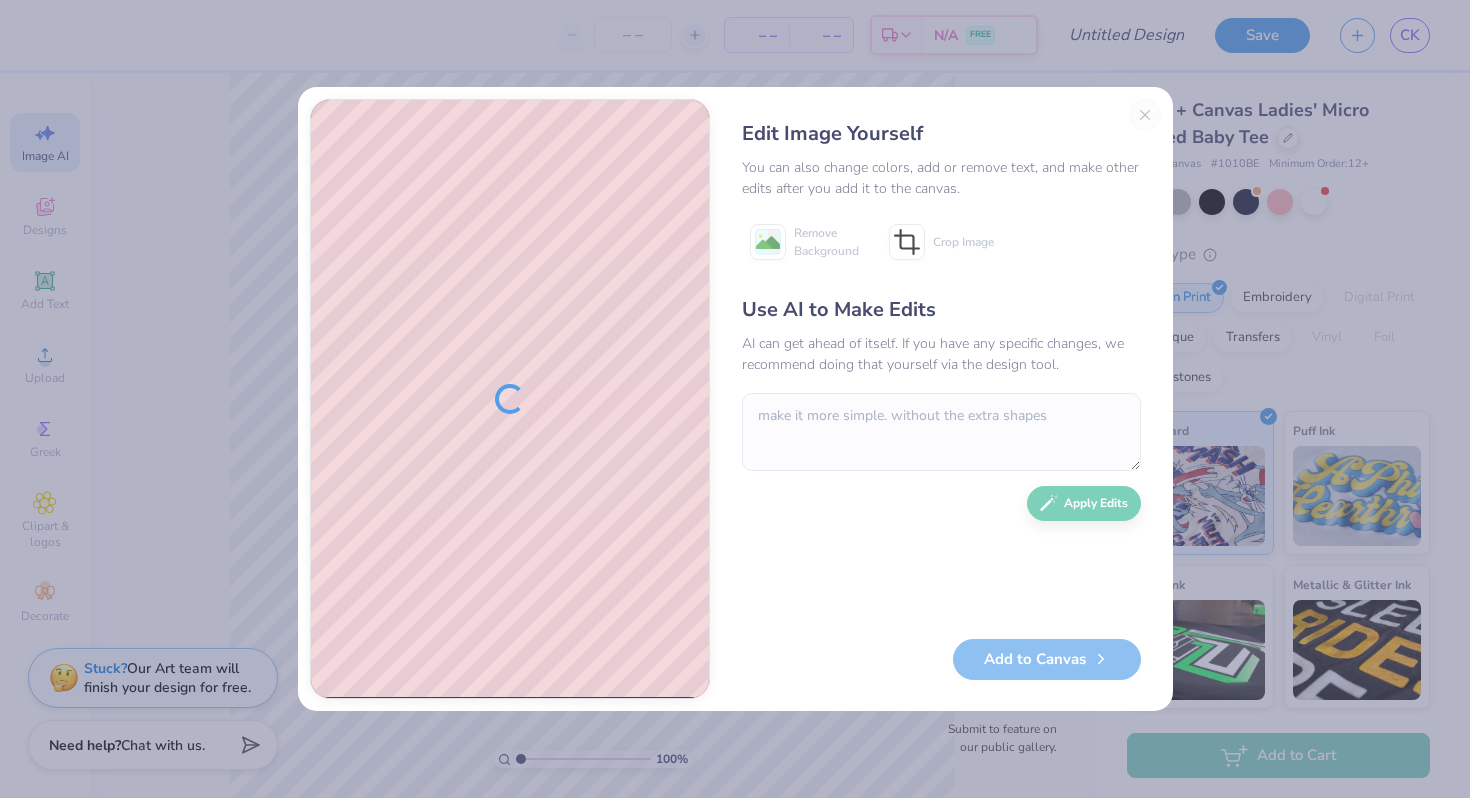 scroll, scrollTop: 0, scrollLeft: 0, axis: both 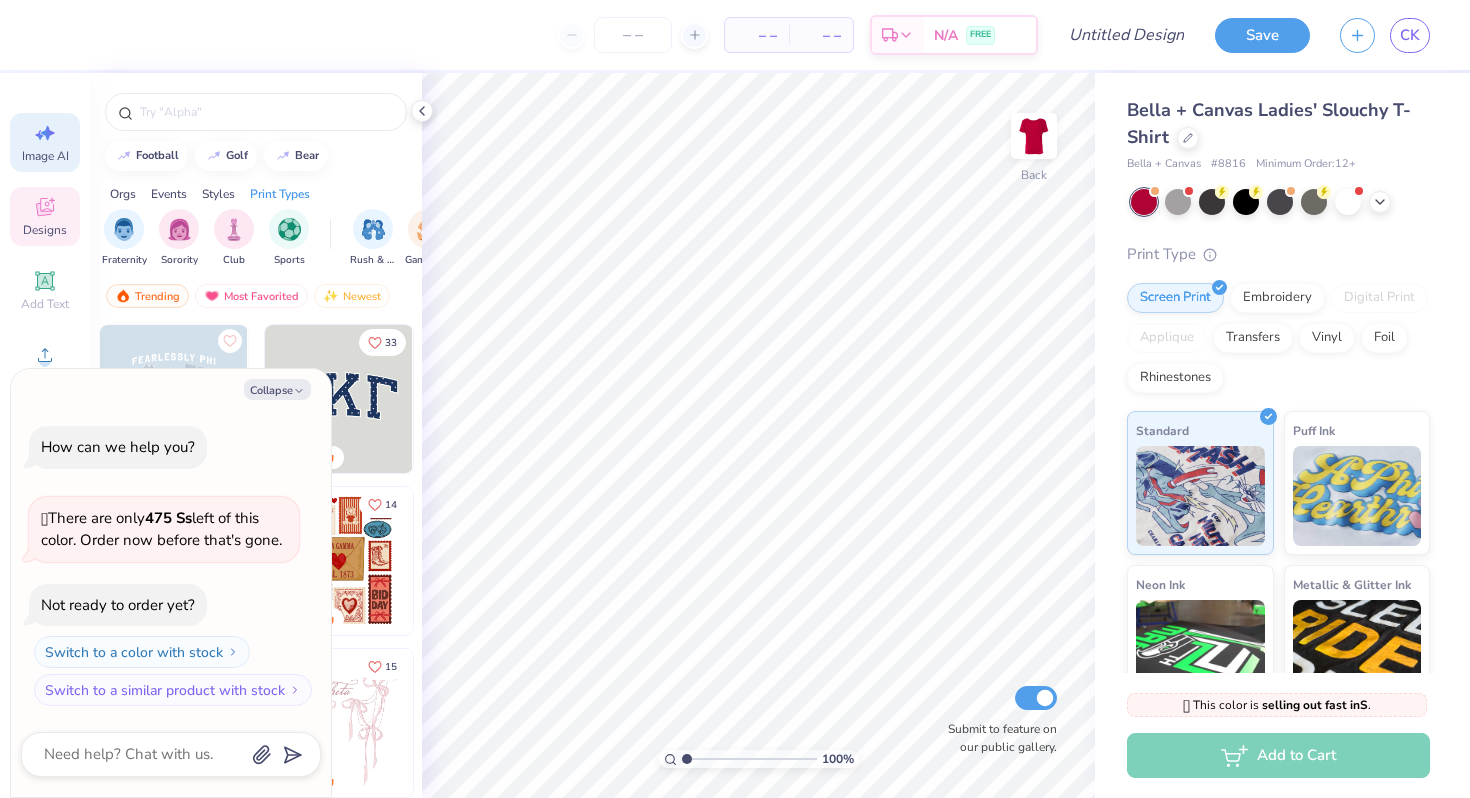 click on "Image AI" at bounding box center [45, 142] 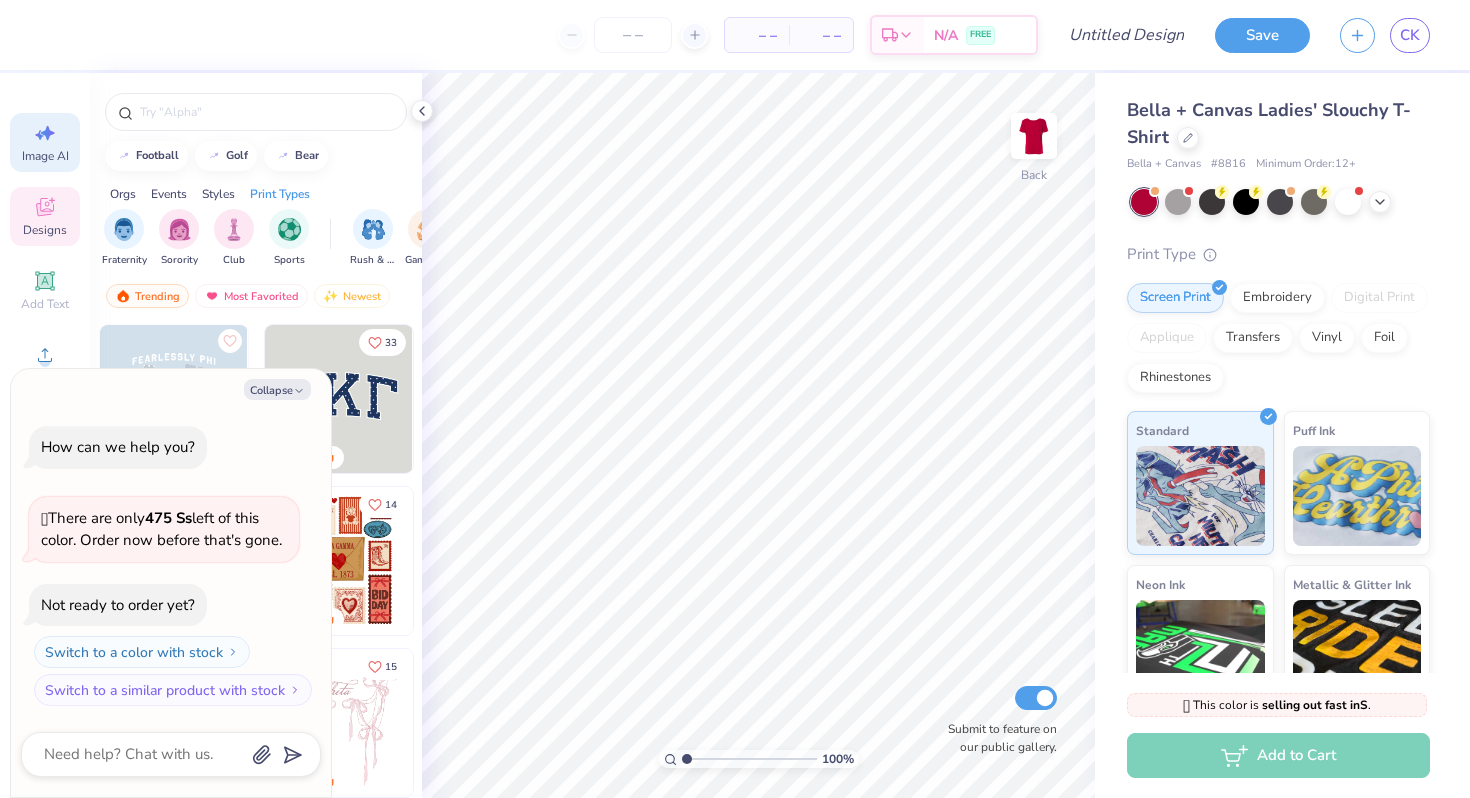 type on "x" 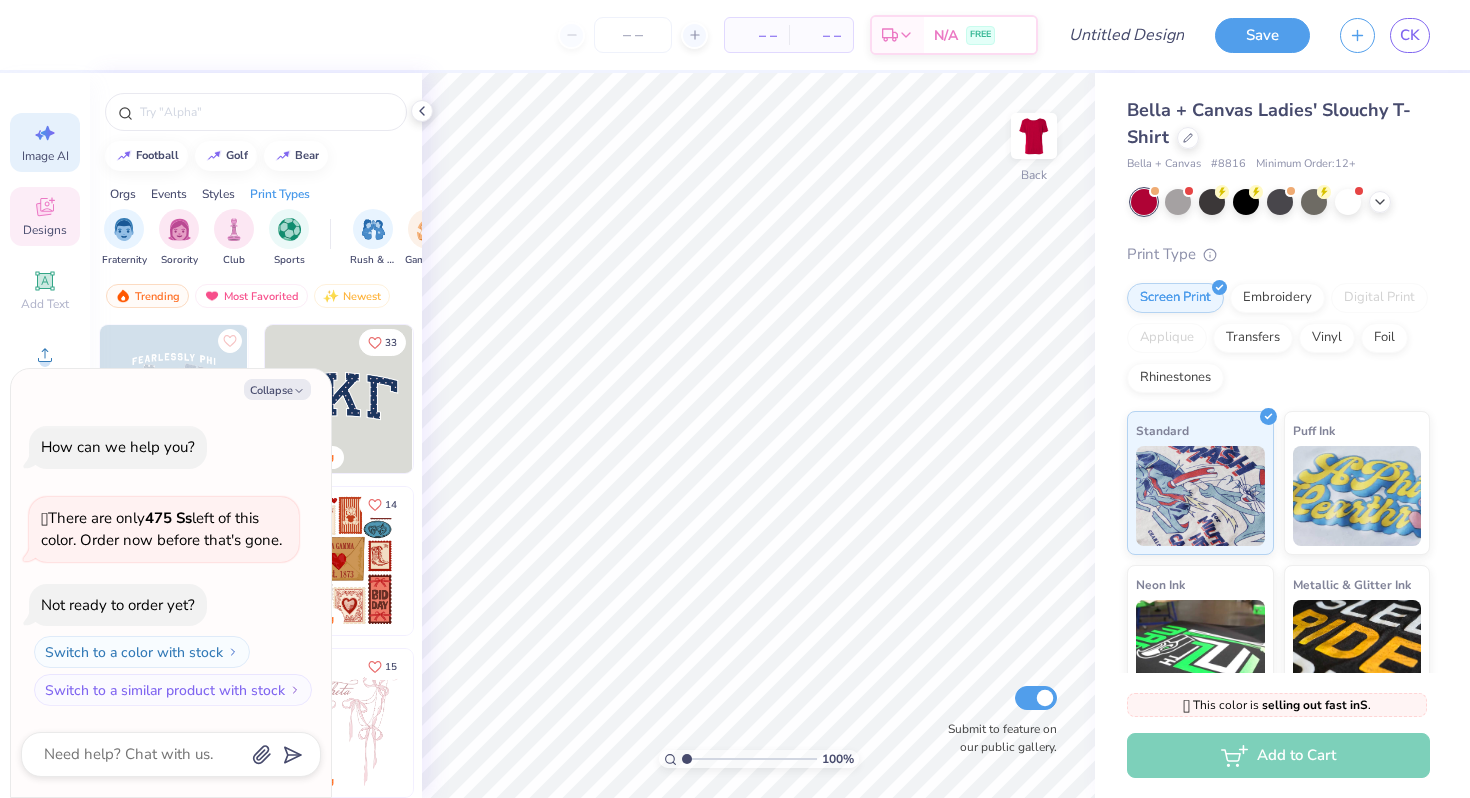 select on "4" 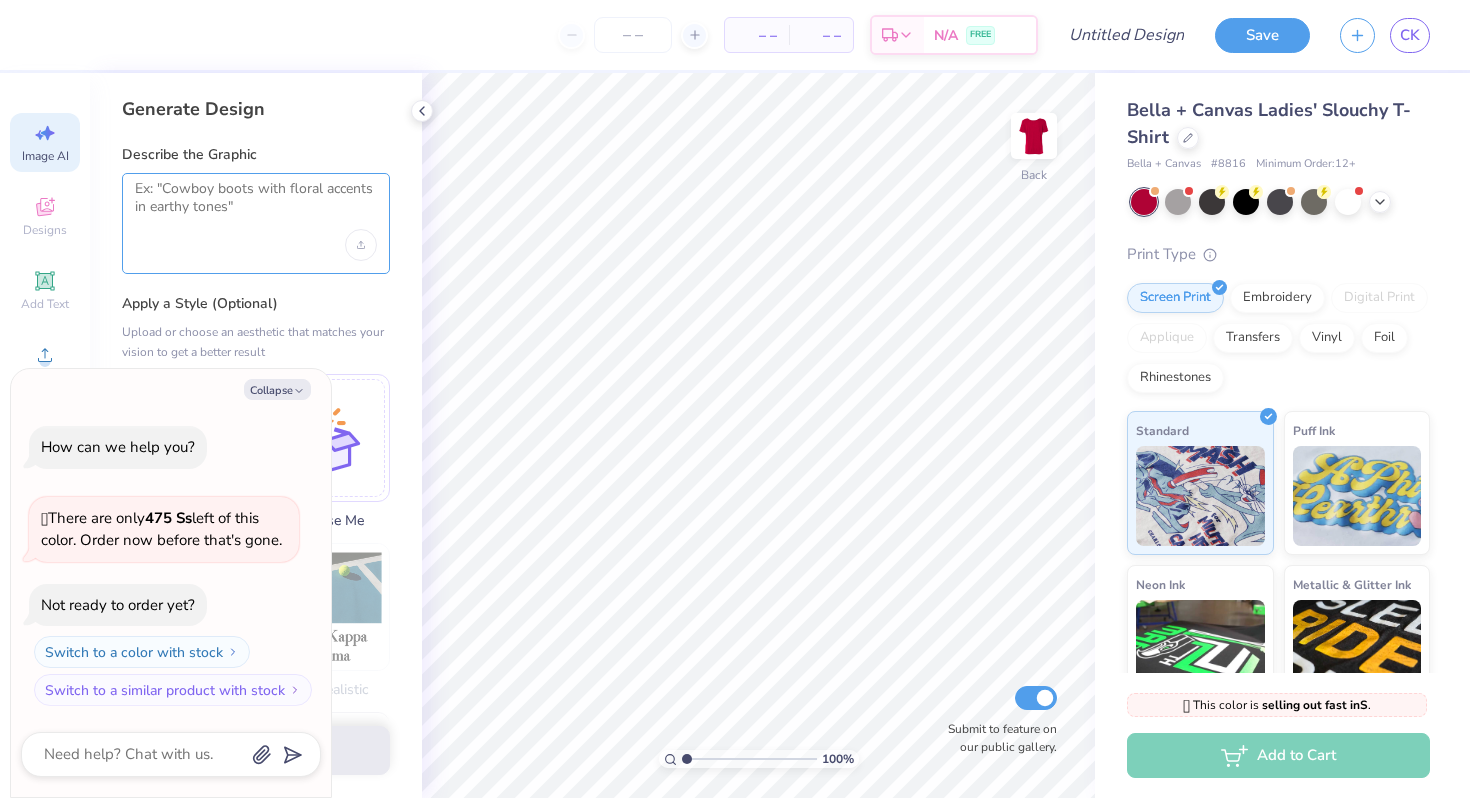 click at bounding box center (256, 205) 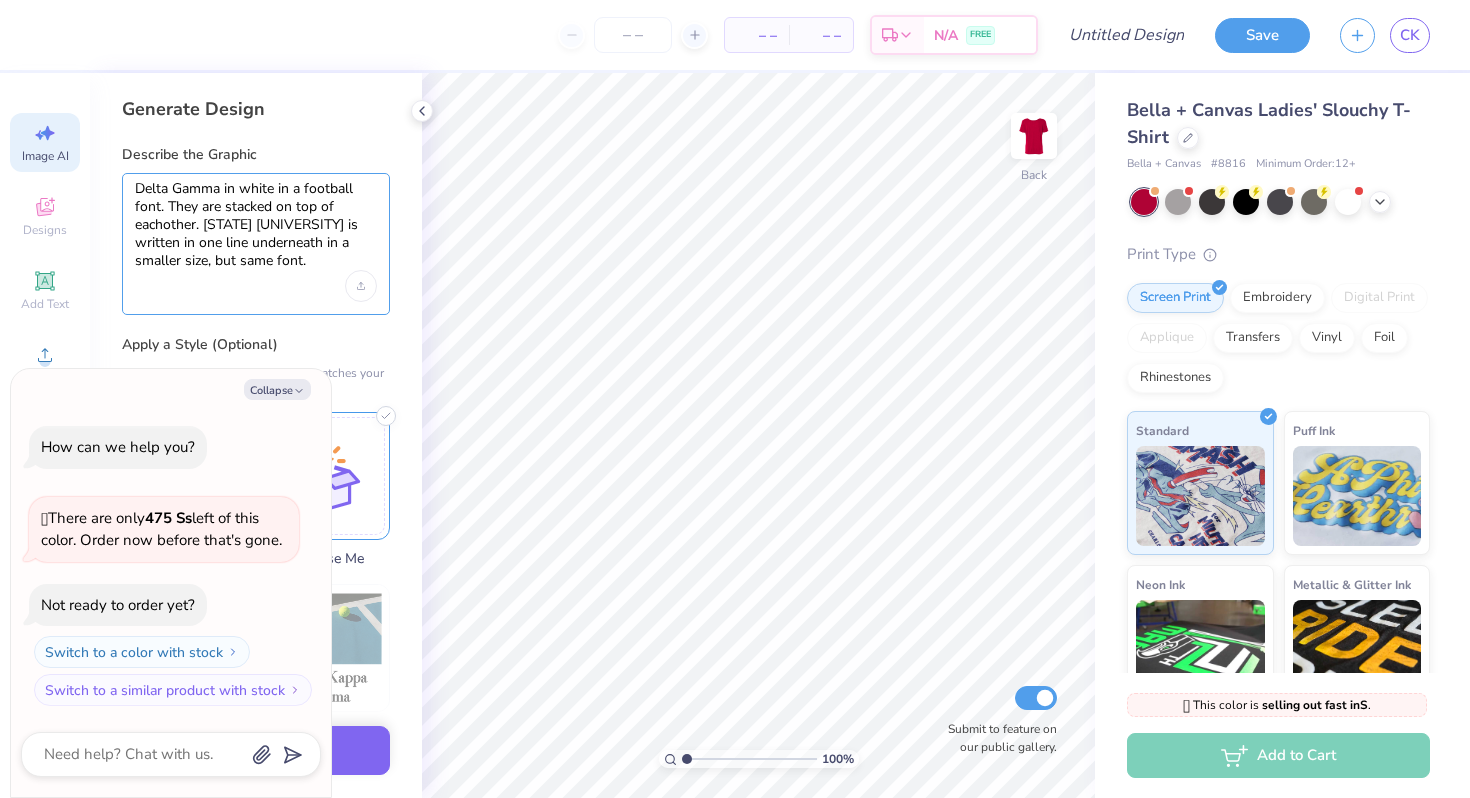 type on "Delta Gamma in white in a football font. They are stacked on top of eachother. [STATE] [UNIVERSITY] is written in one line underneath in a smaller size, but same font." 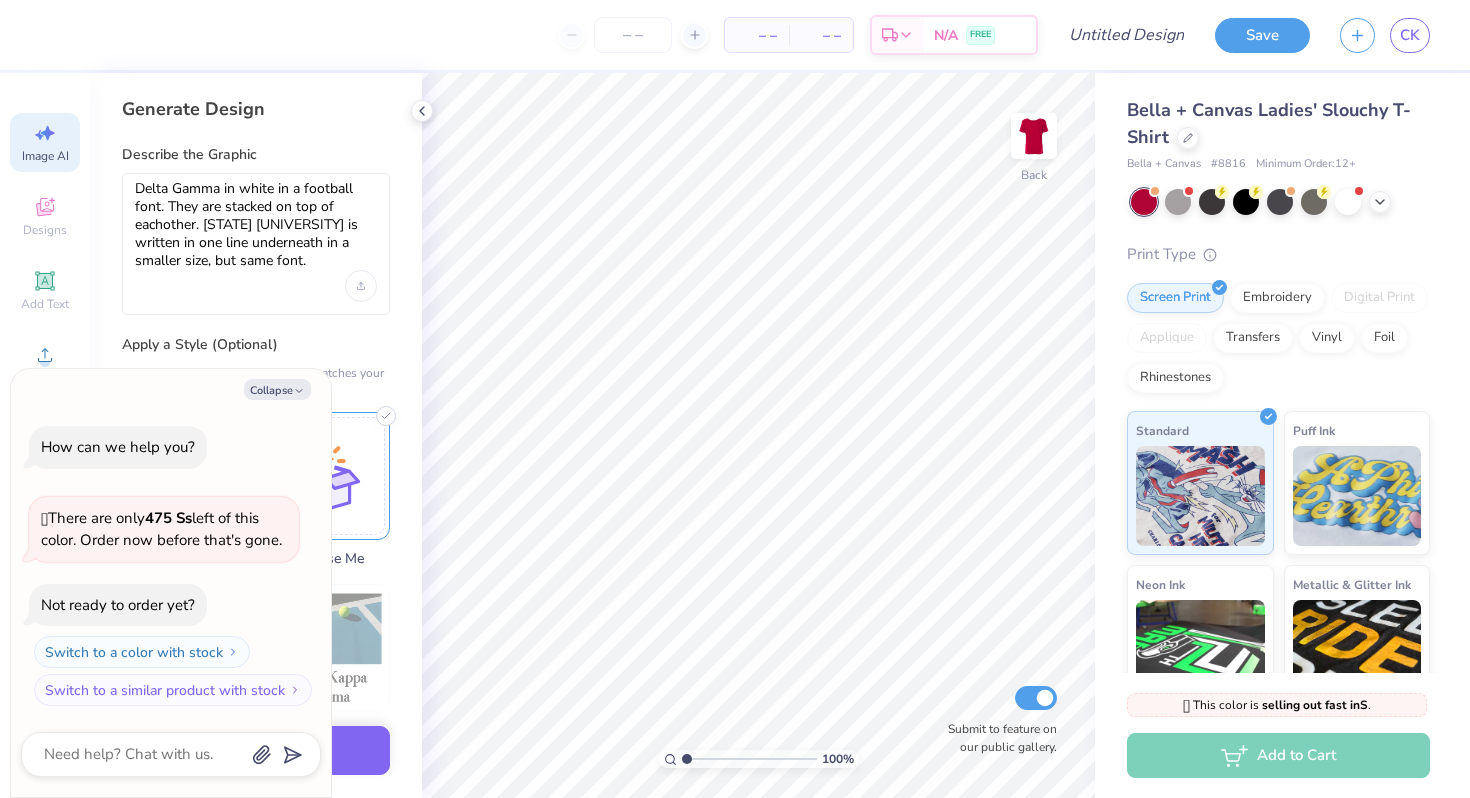 click at bounding box center (326, 476) 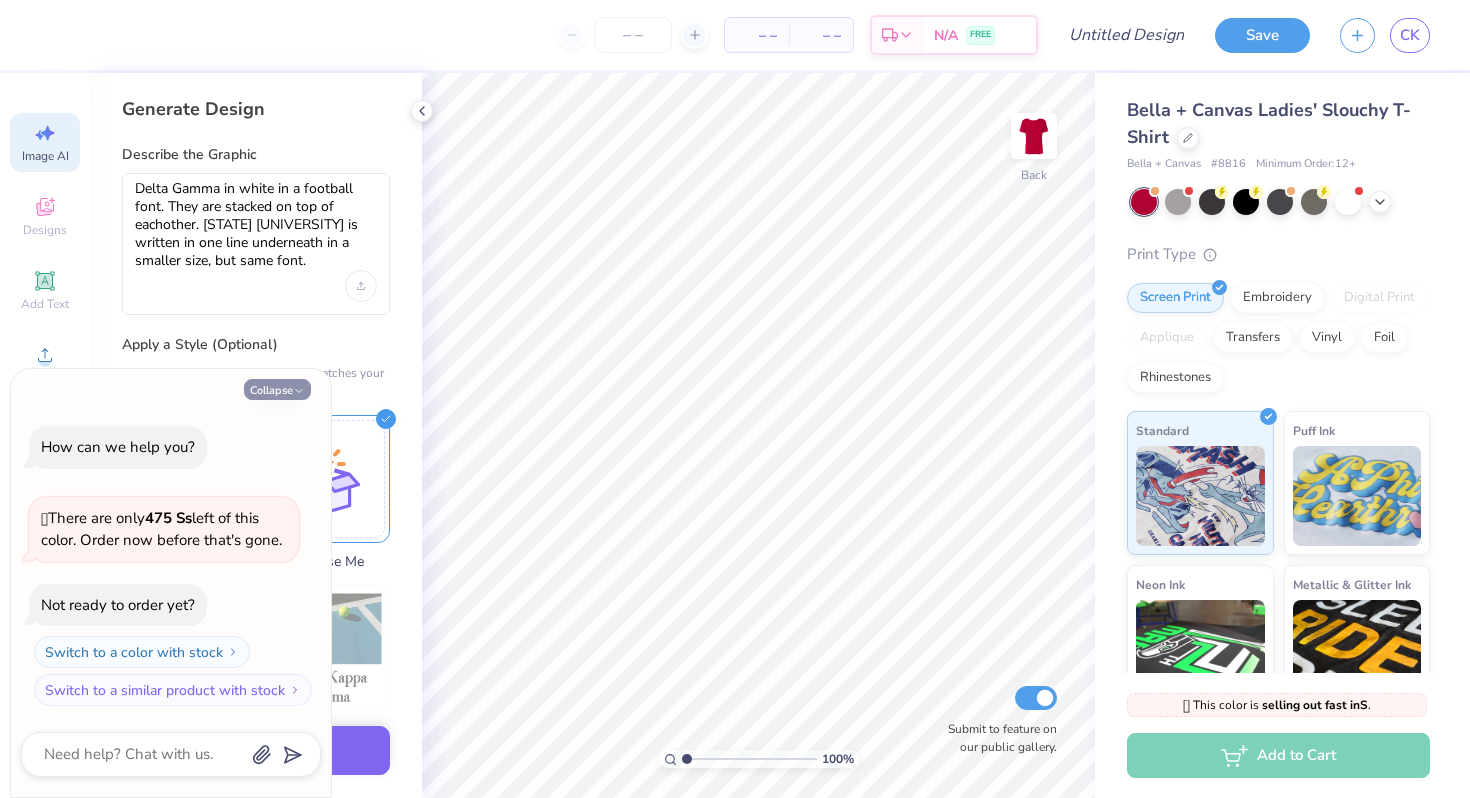 click on "Collapse" at bounding box center (277, 389) 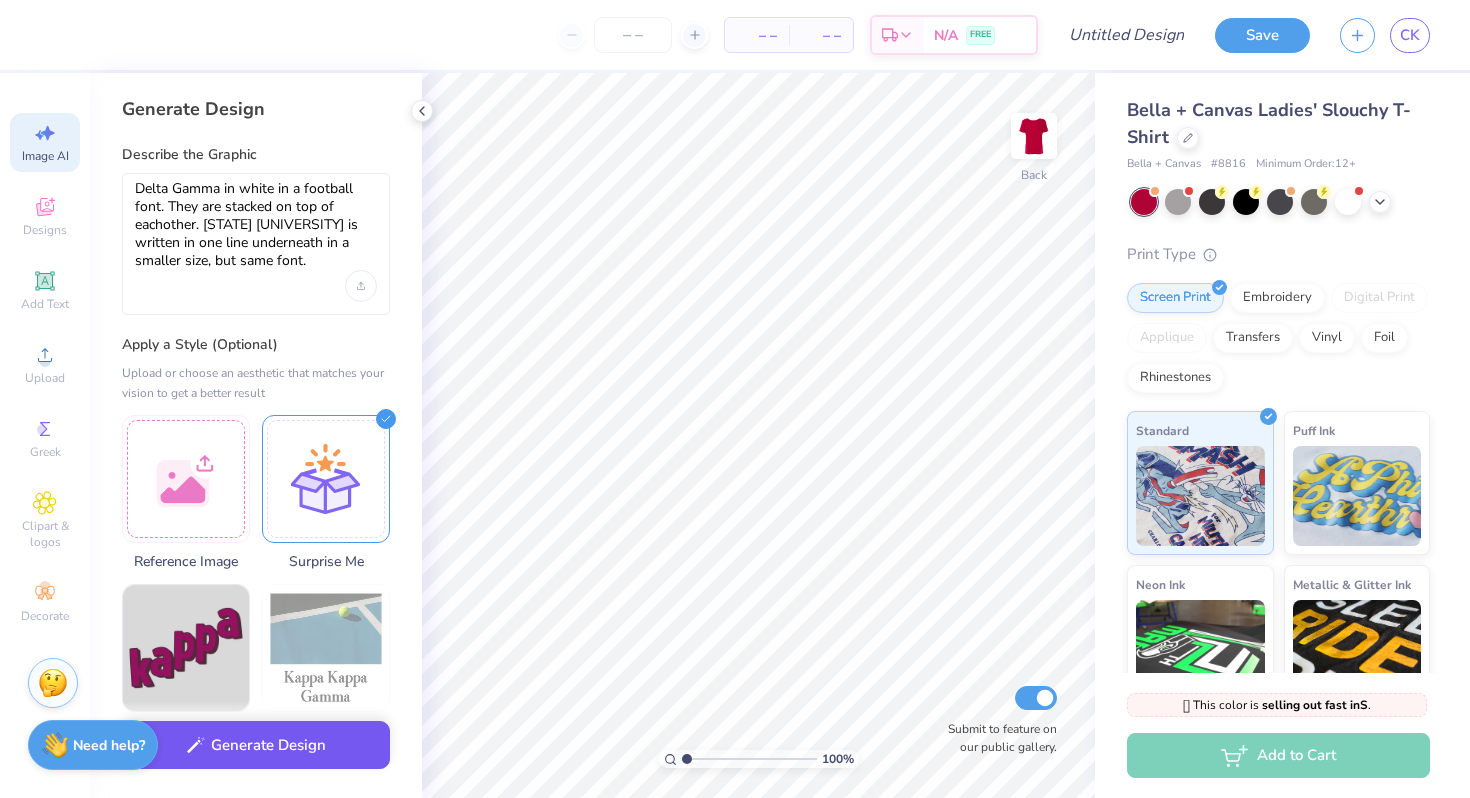 click on "Generate Design" at bounding box center [256, 750] 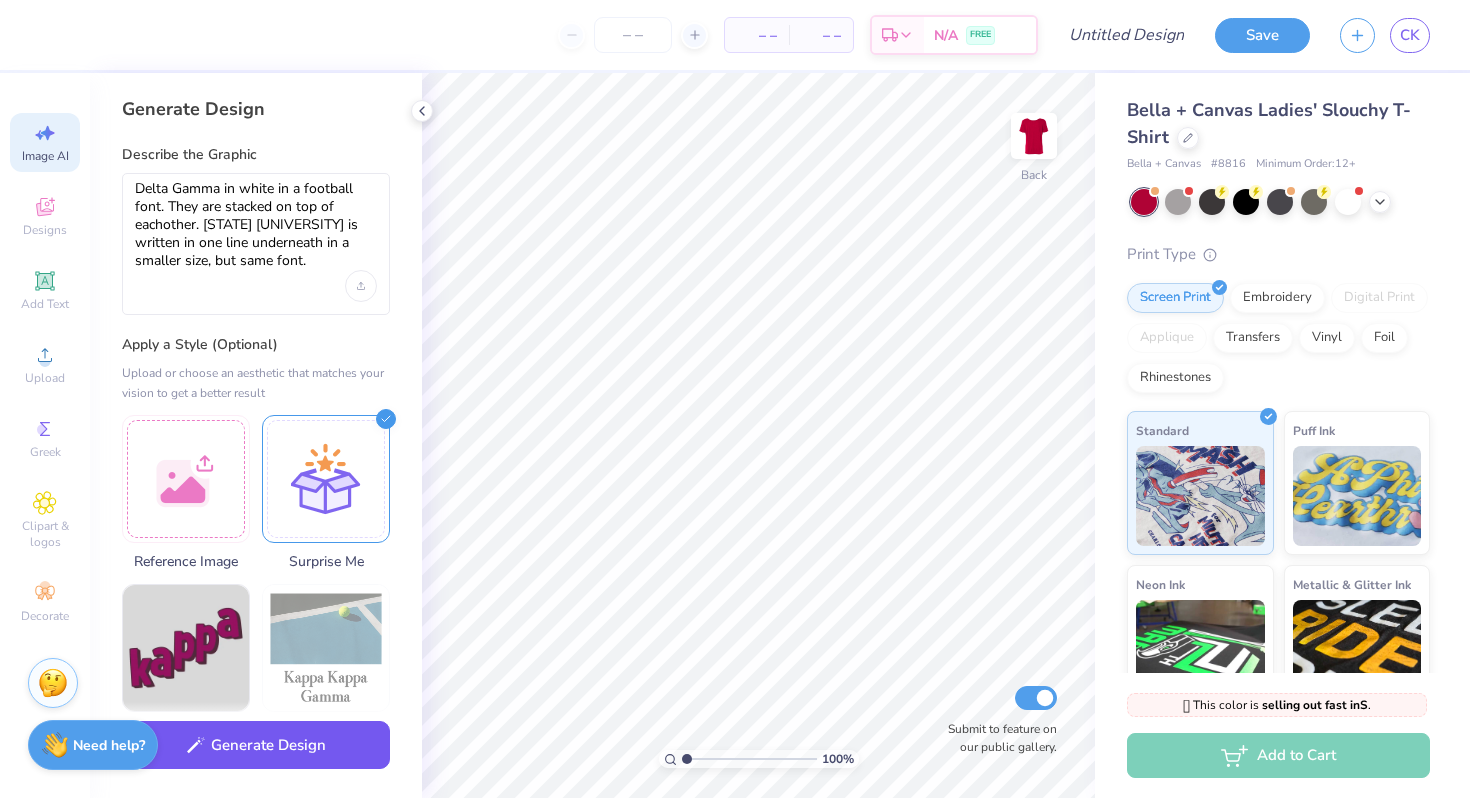 click on "Generate Design" at bounding box center (256, 745) 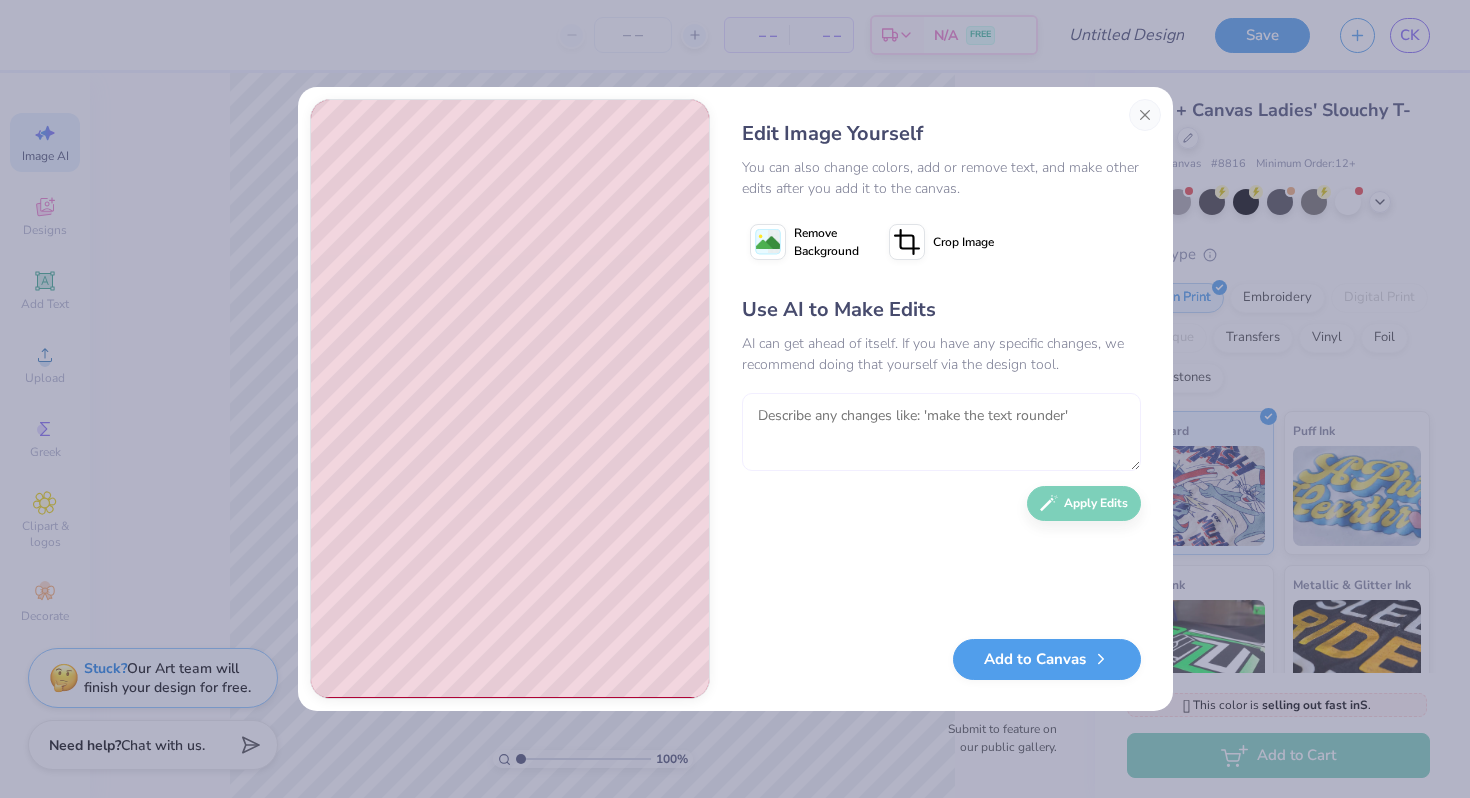click at bounding box center [941, 432] 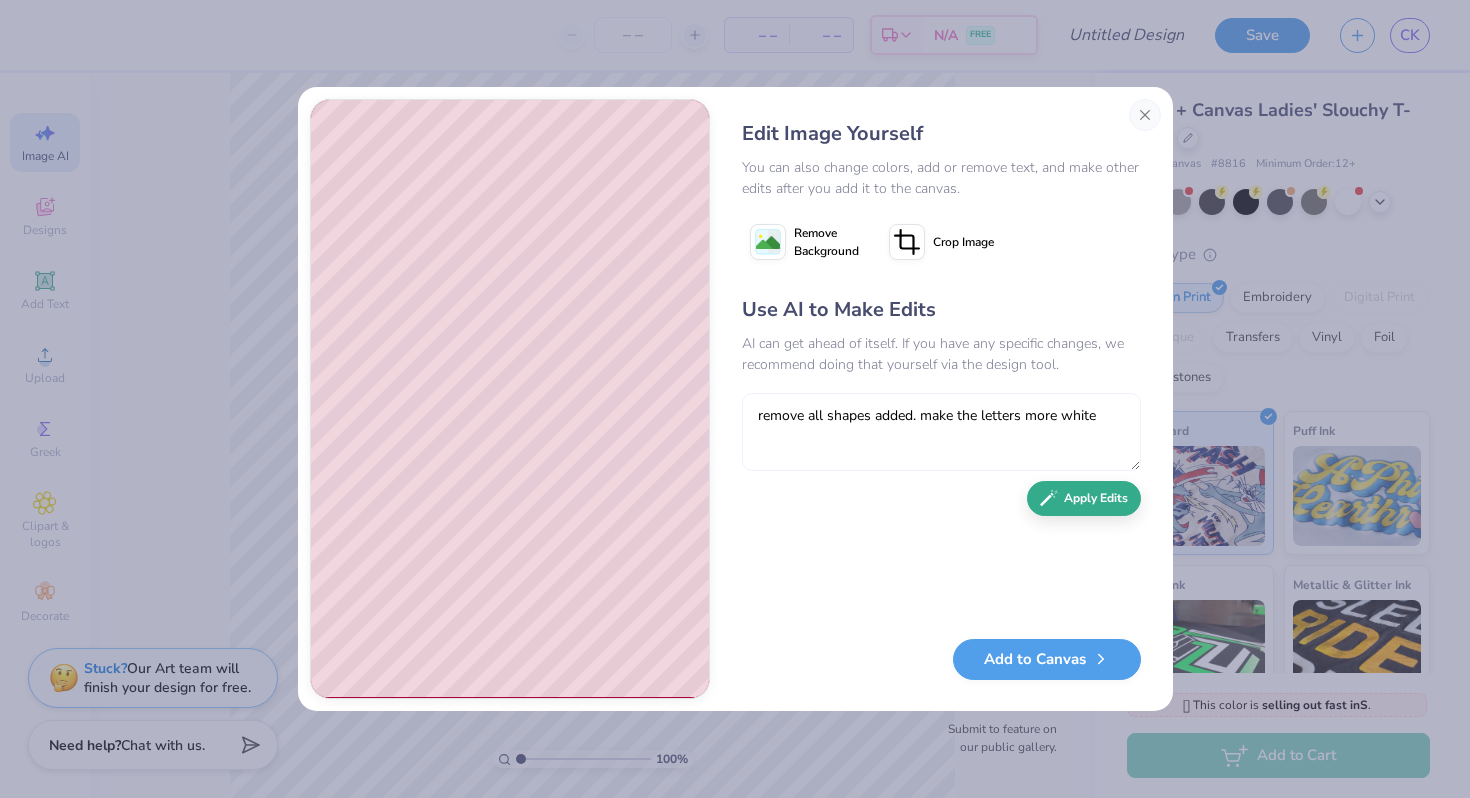 type on "remove all shapes added. make the letters more white" 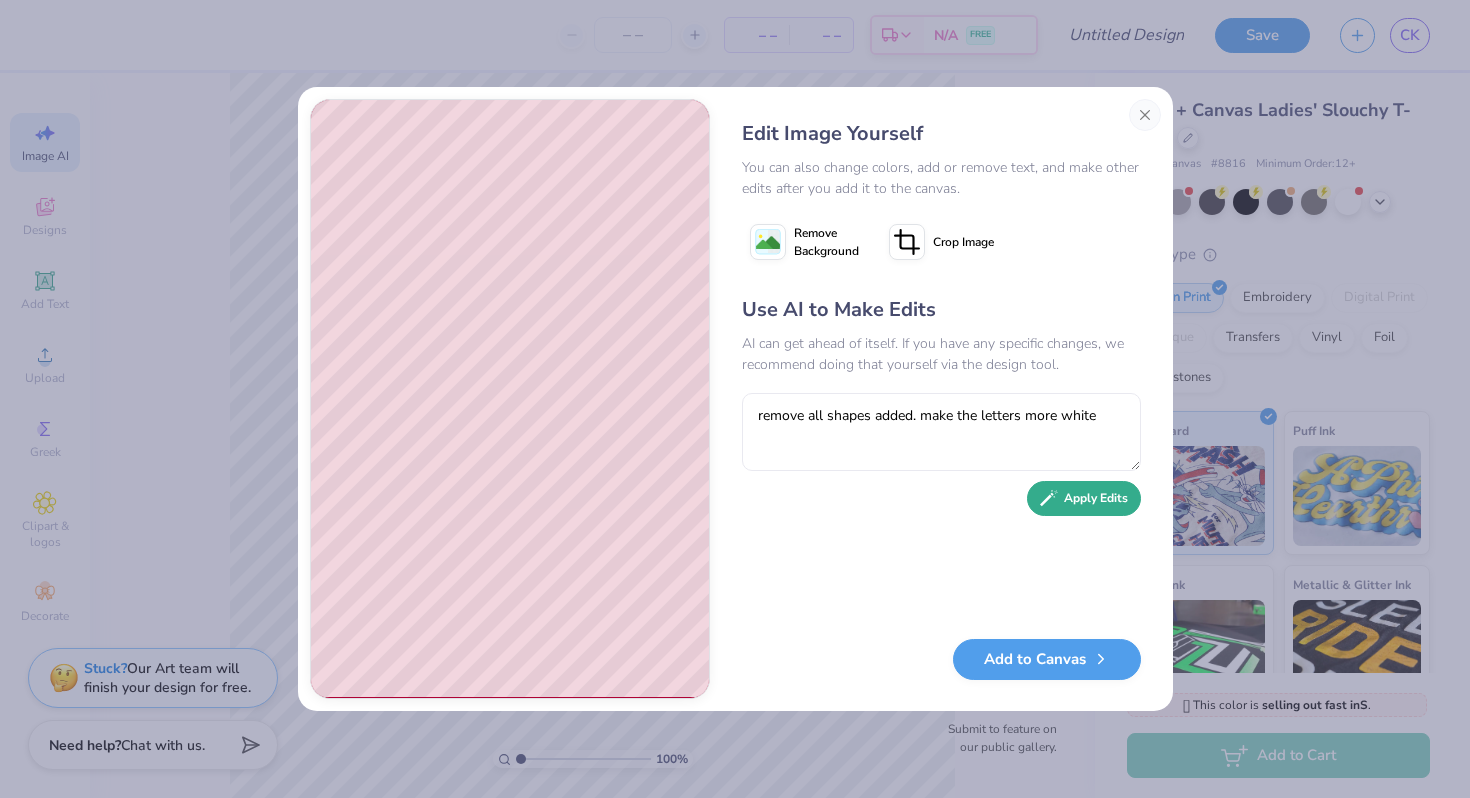 click on "Apply Edits" at bounding box center (1084, 498) 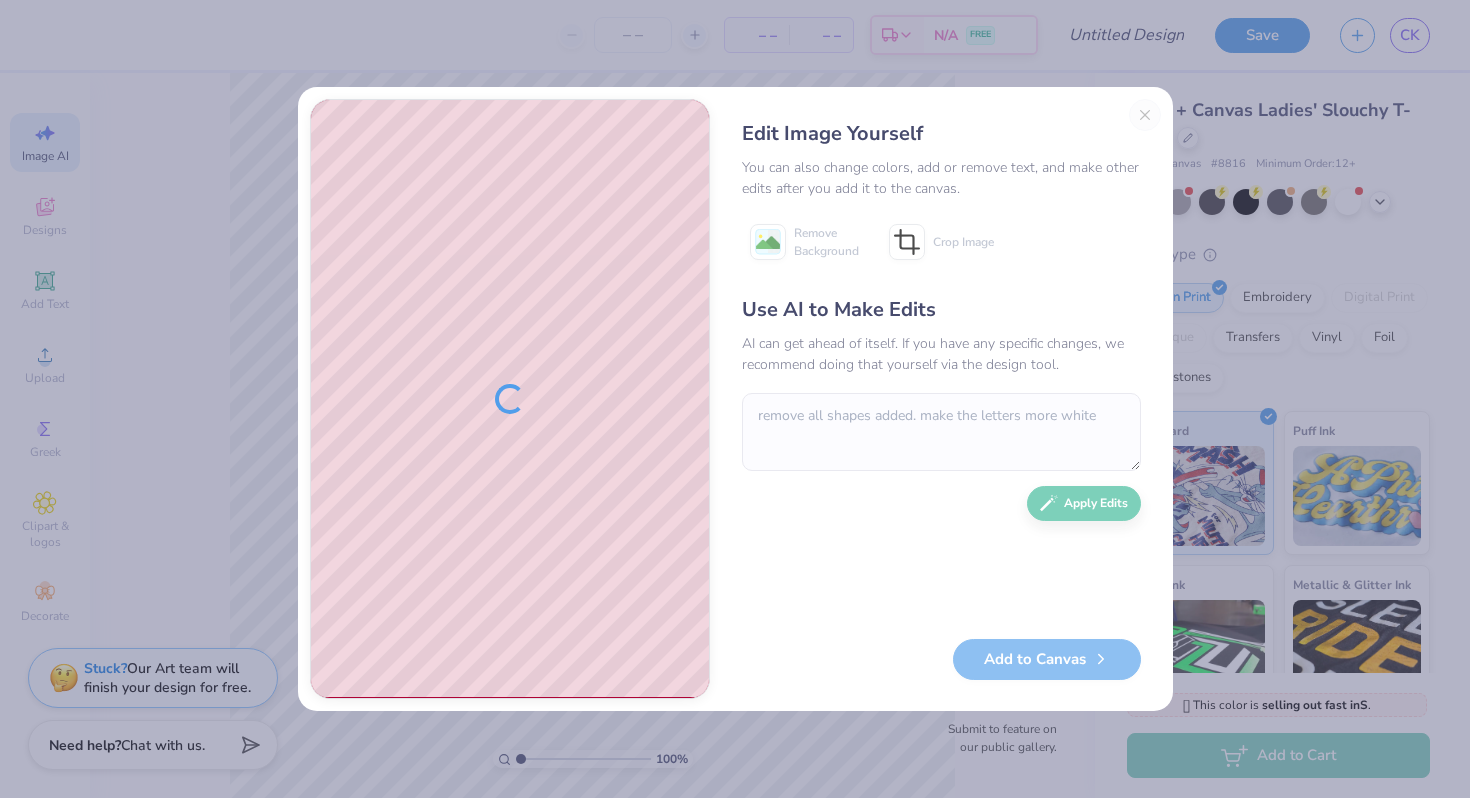 type 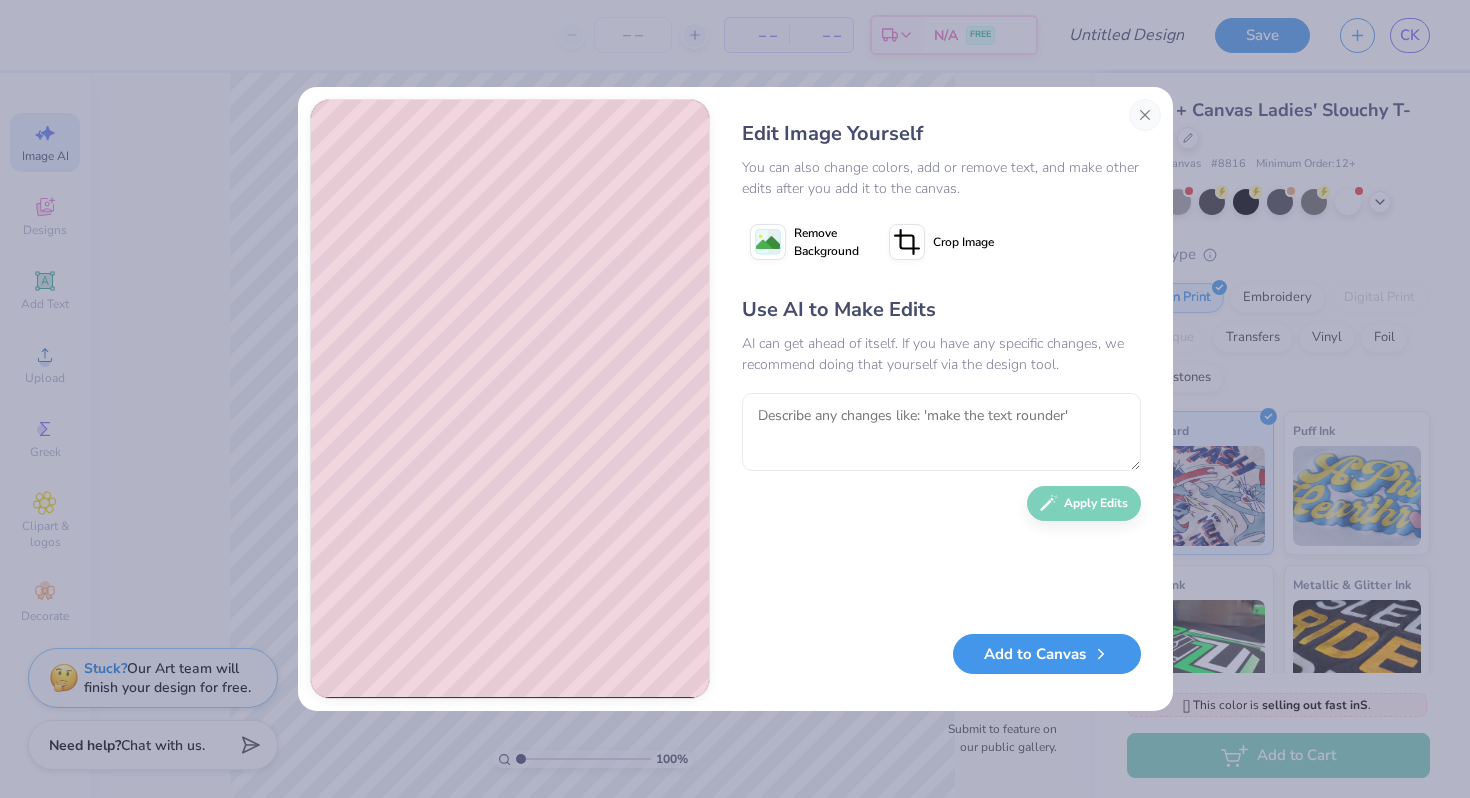 click on "Add to Canvas" at bounding box center [1047, 654] 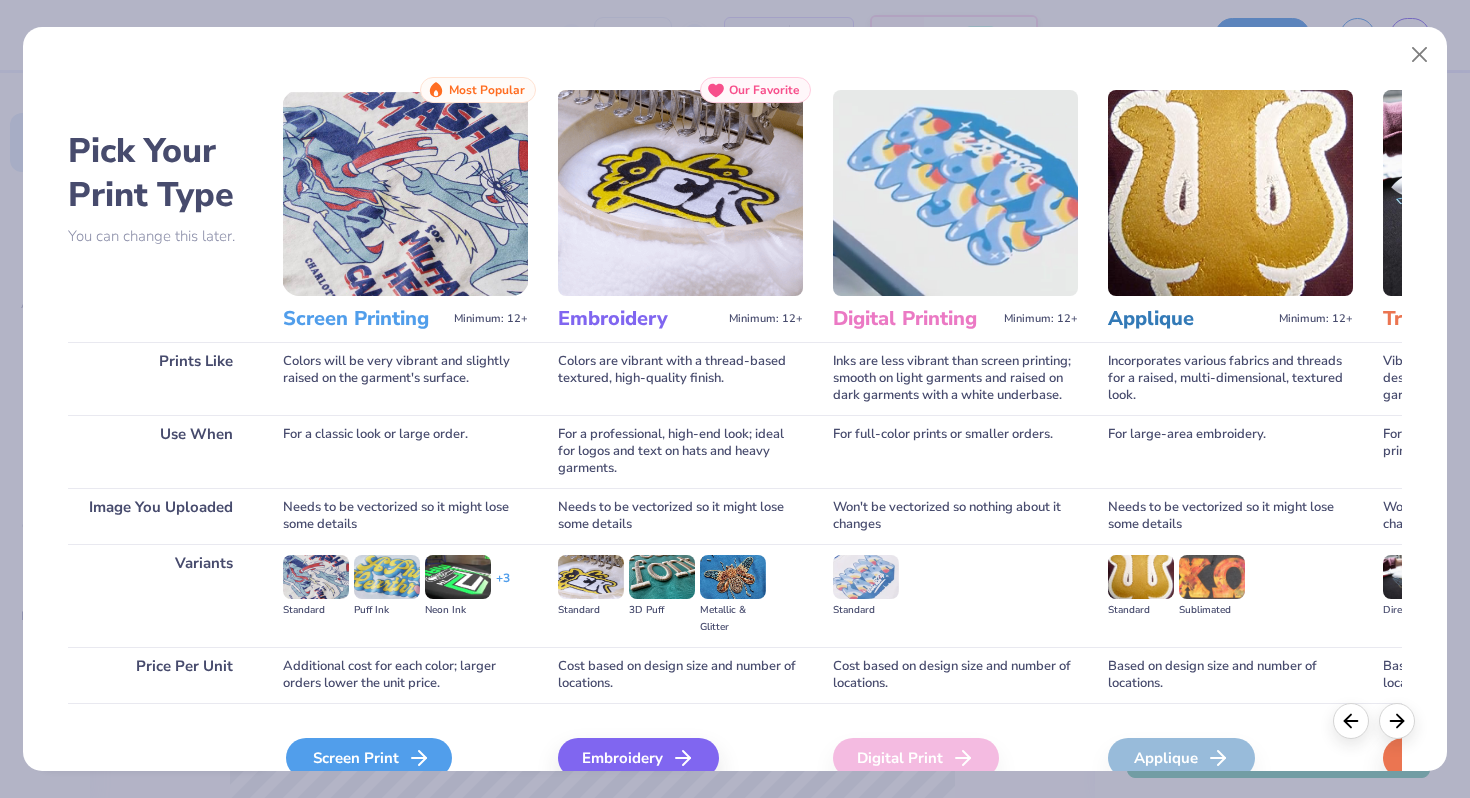 click 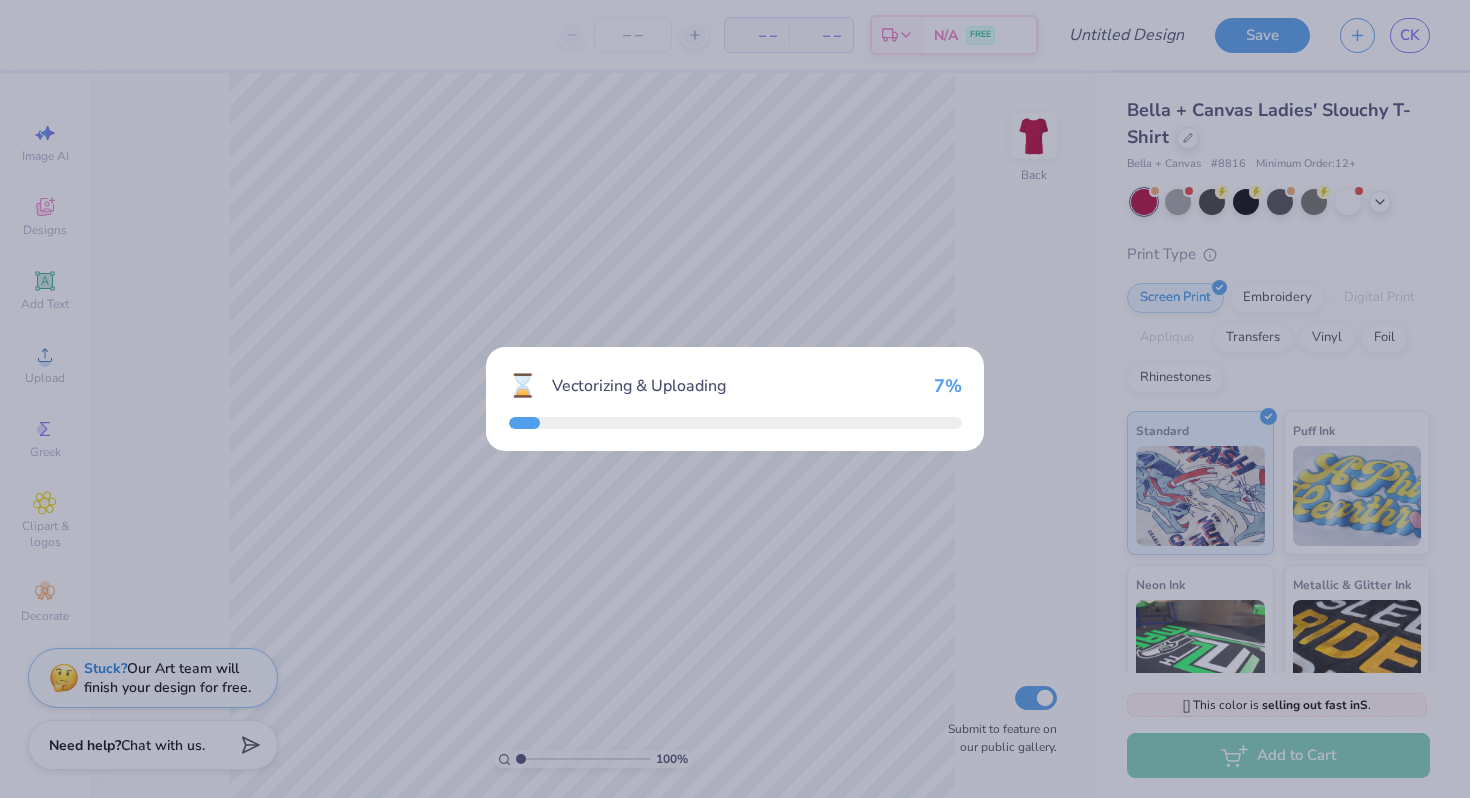 scroll, scrollTop: 0, scrollLeft: 0, axis: both 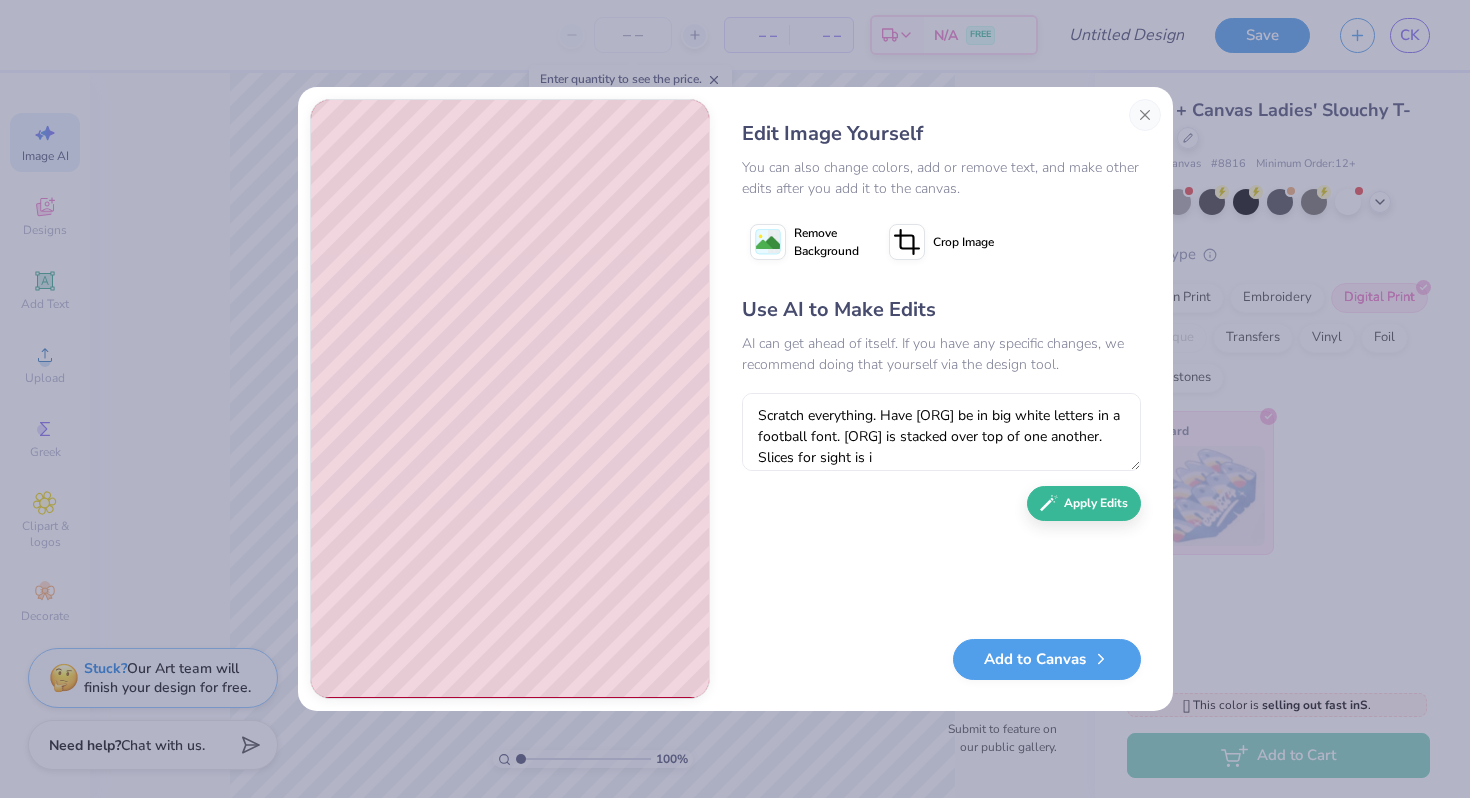 type on "Scratch everything. Have [ORG] be in big white letters in a football font. [ORG] is stacked over top of one another. Slices for sight is in" 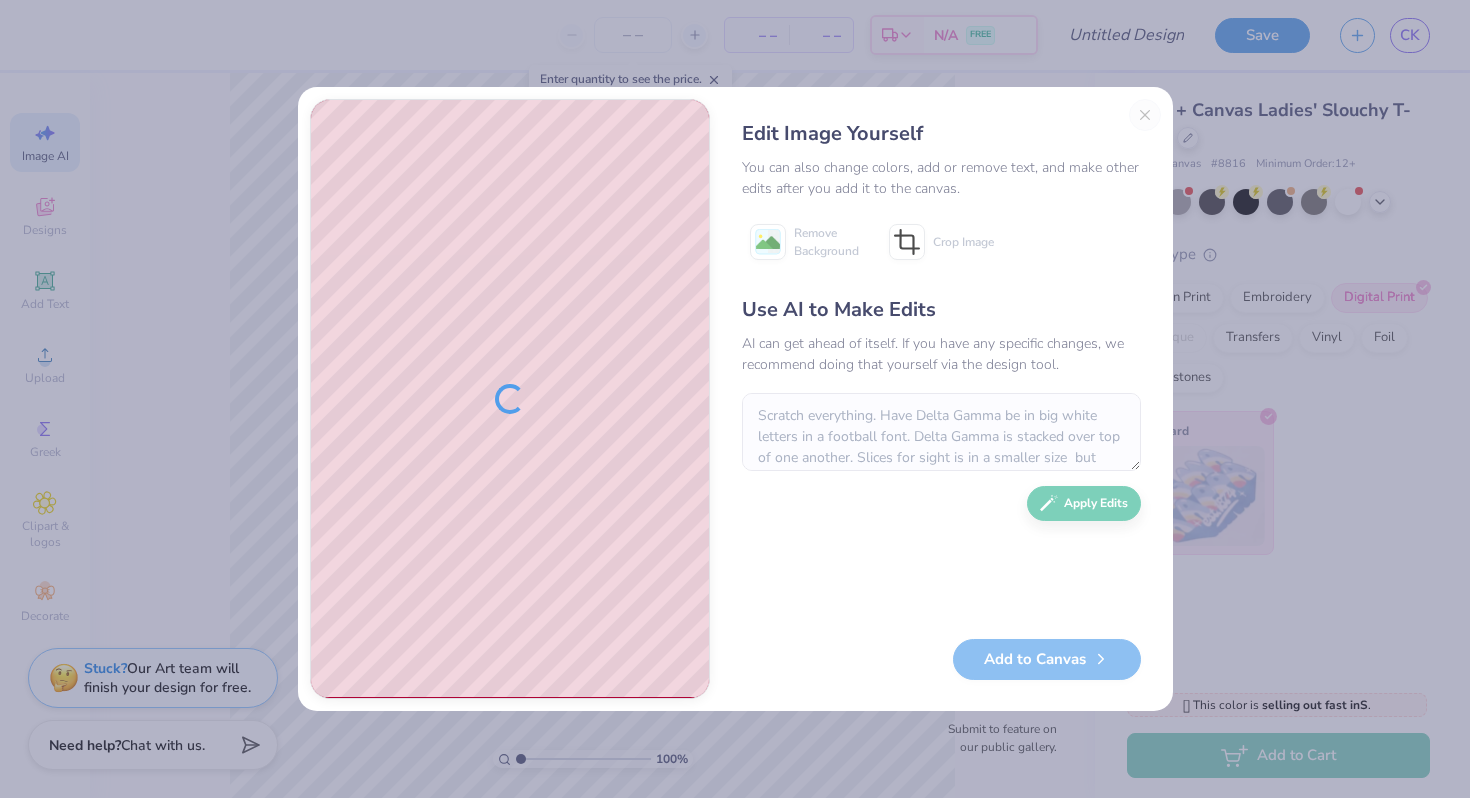 scroll, scrollTop: 0, scrollLeft: 0, axis: both 